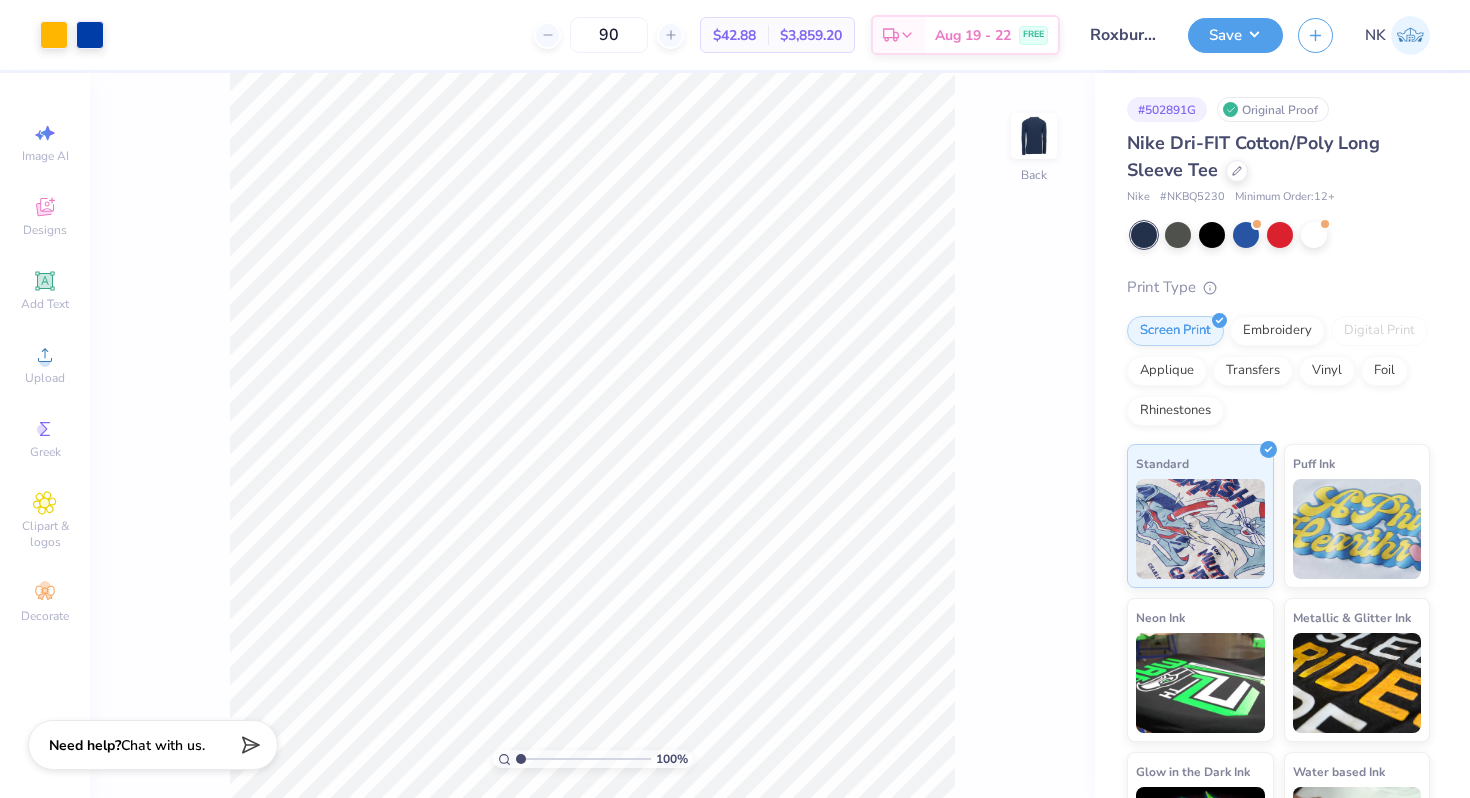 scroll, scrollTop: 0, scrollLeft: 0, axis: both 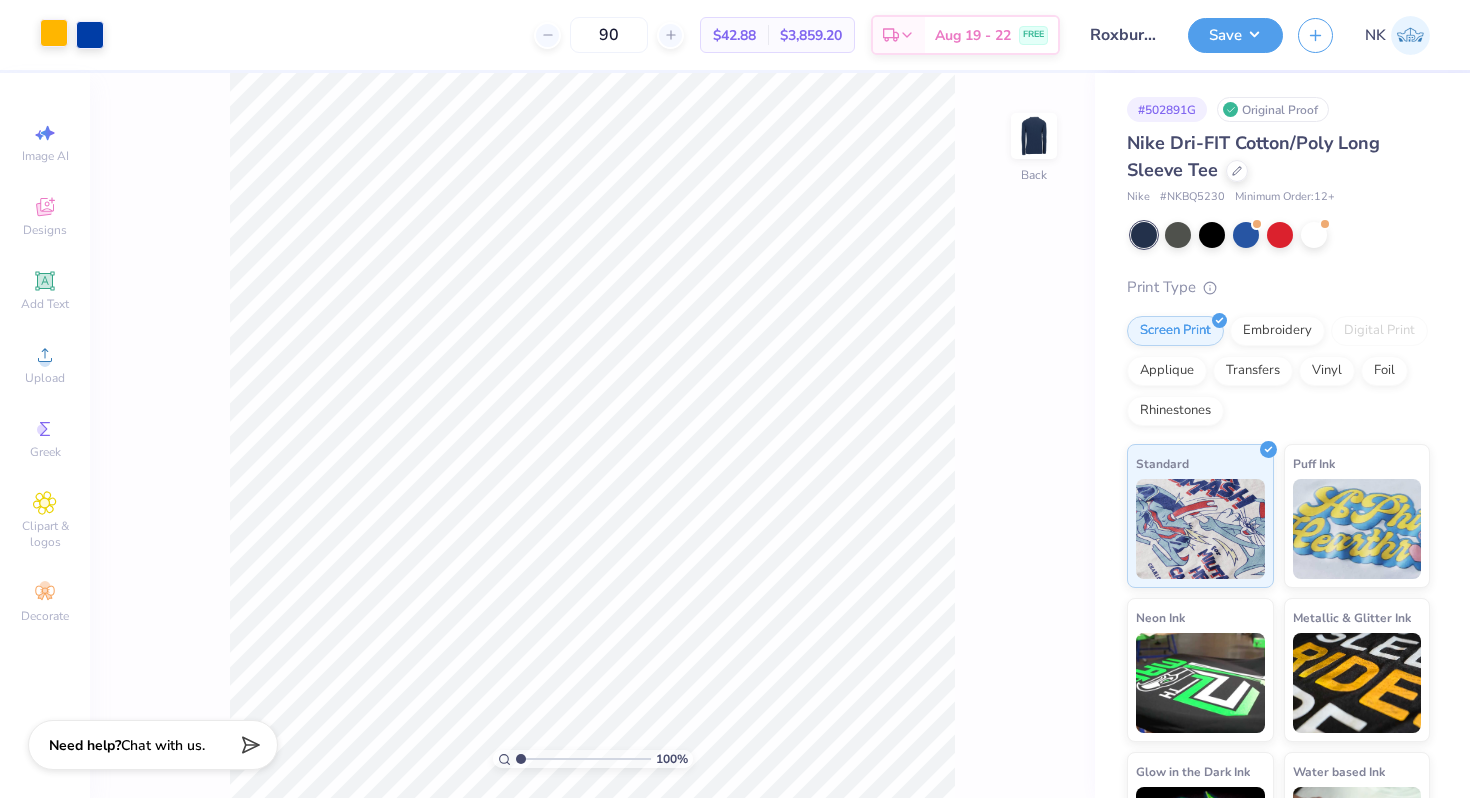click at bounding box center [54, 33] 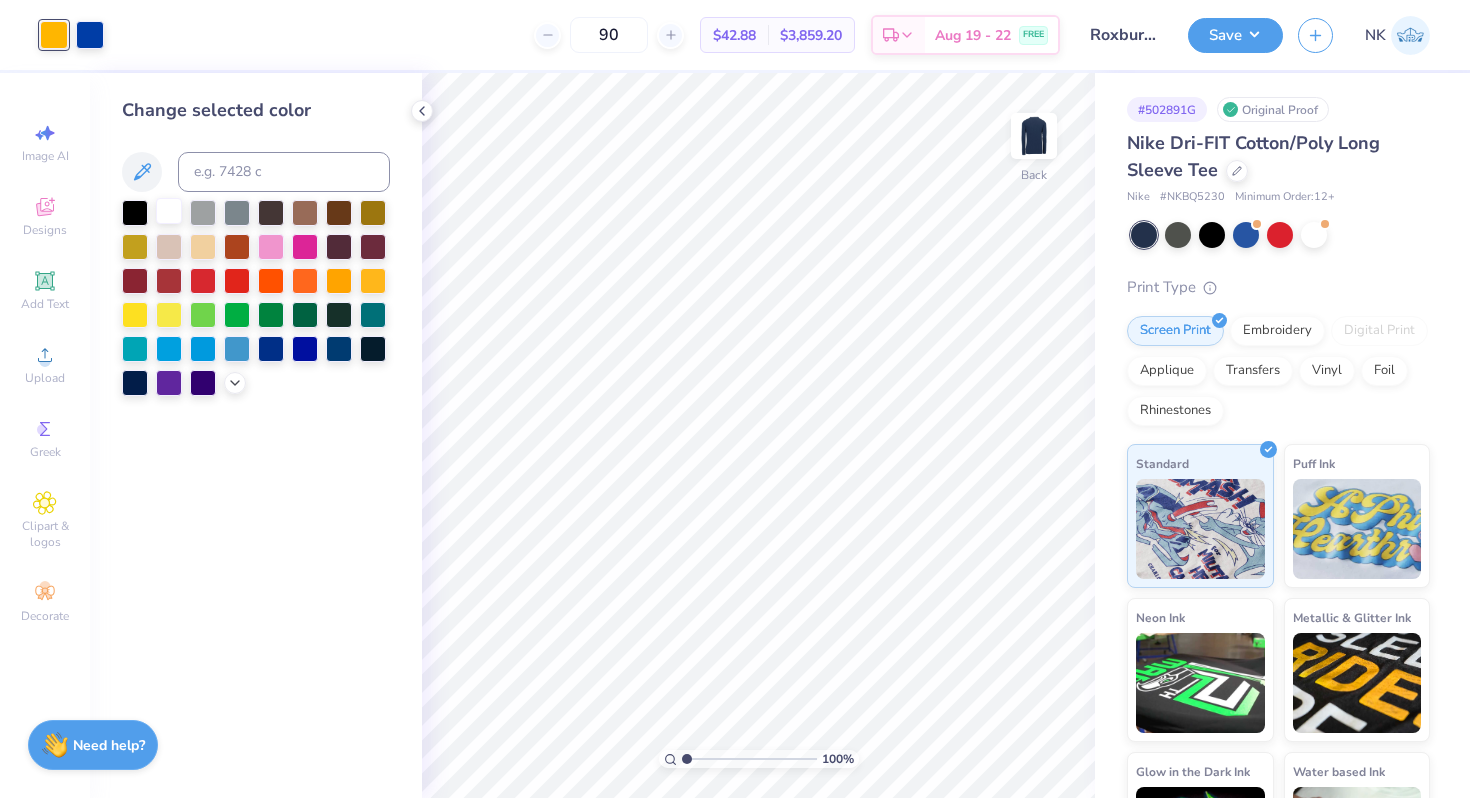 click at bounding box center [169, 211] 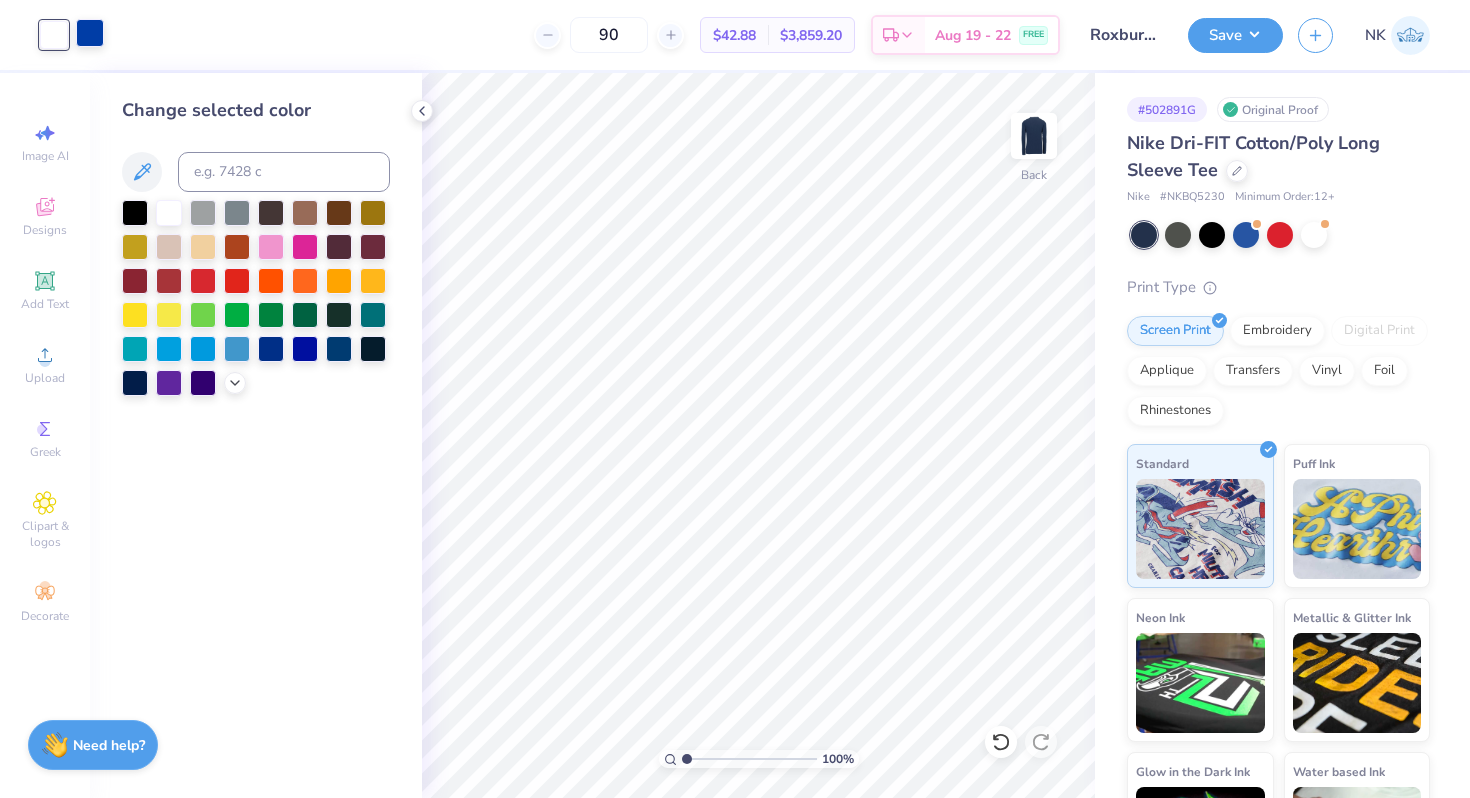 click at bounding box center (90, 33) 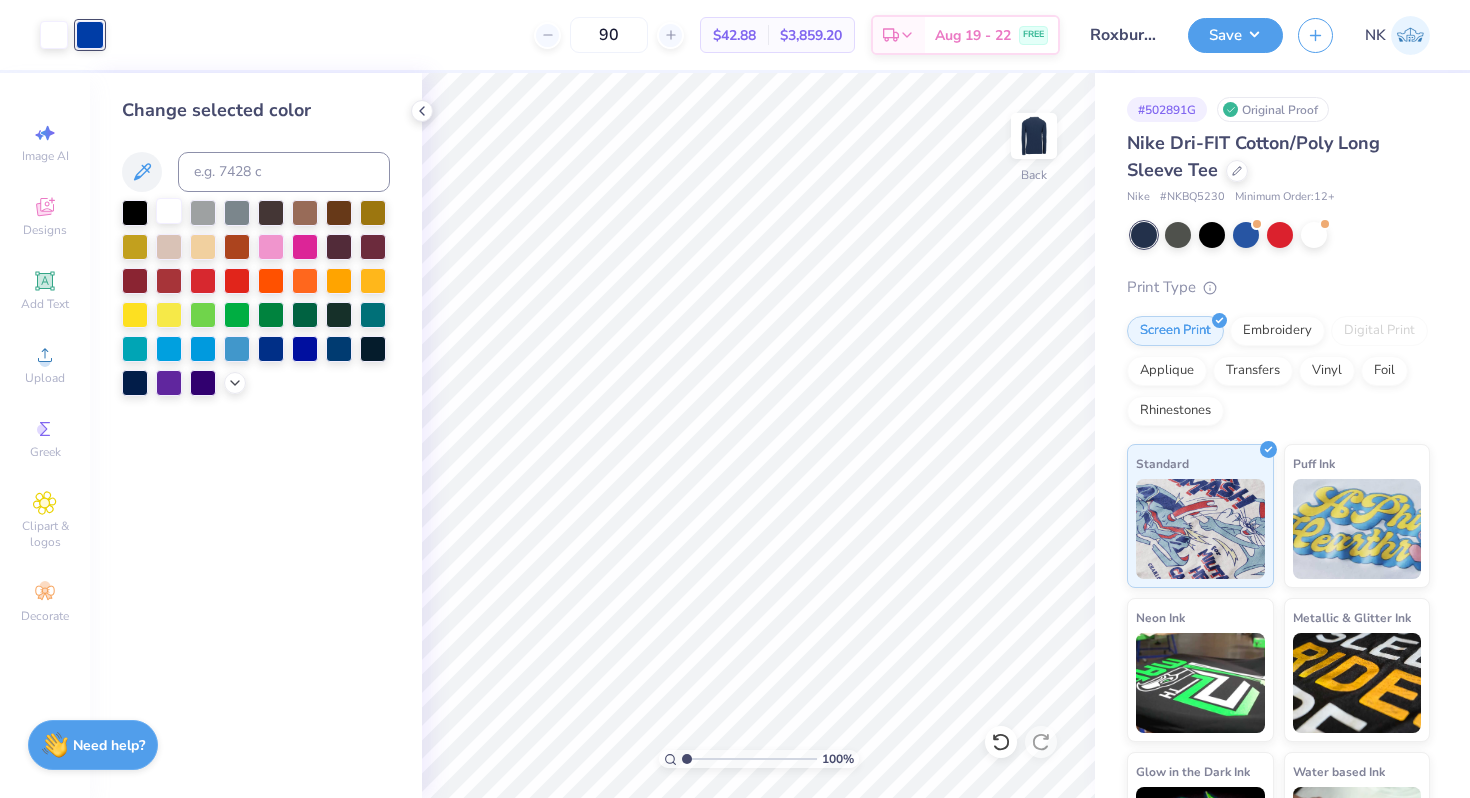 click at bounding box center (169, 211) 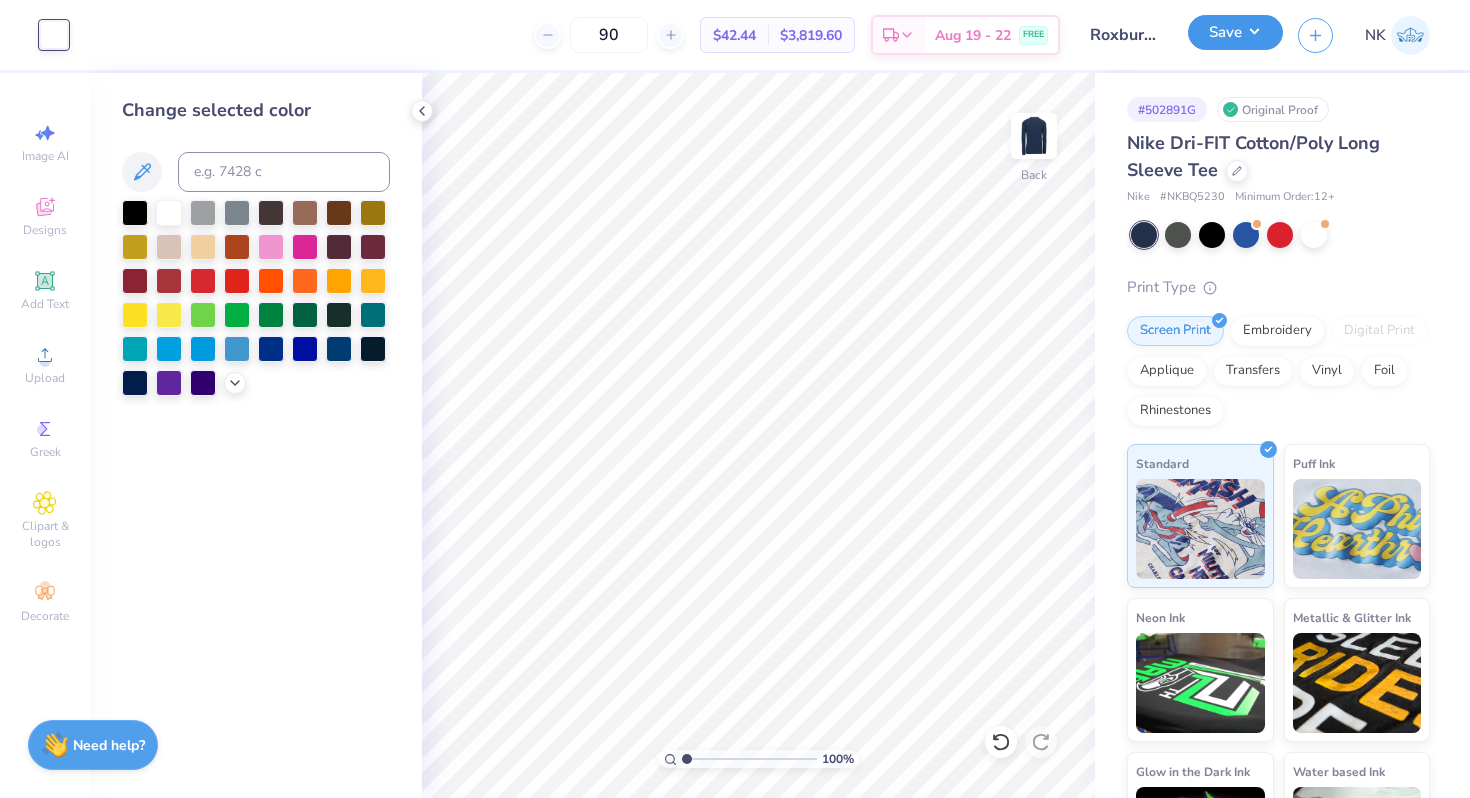 click on "Save" at bounding box center (1235, 32) 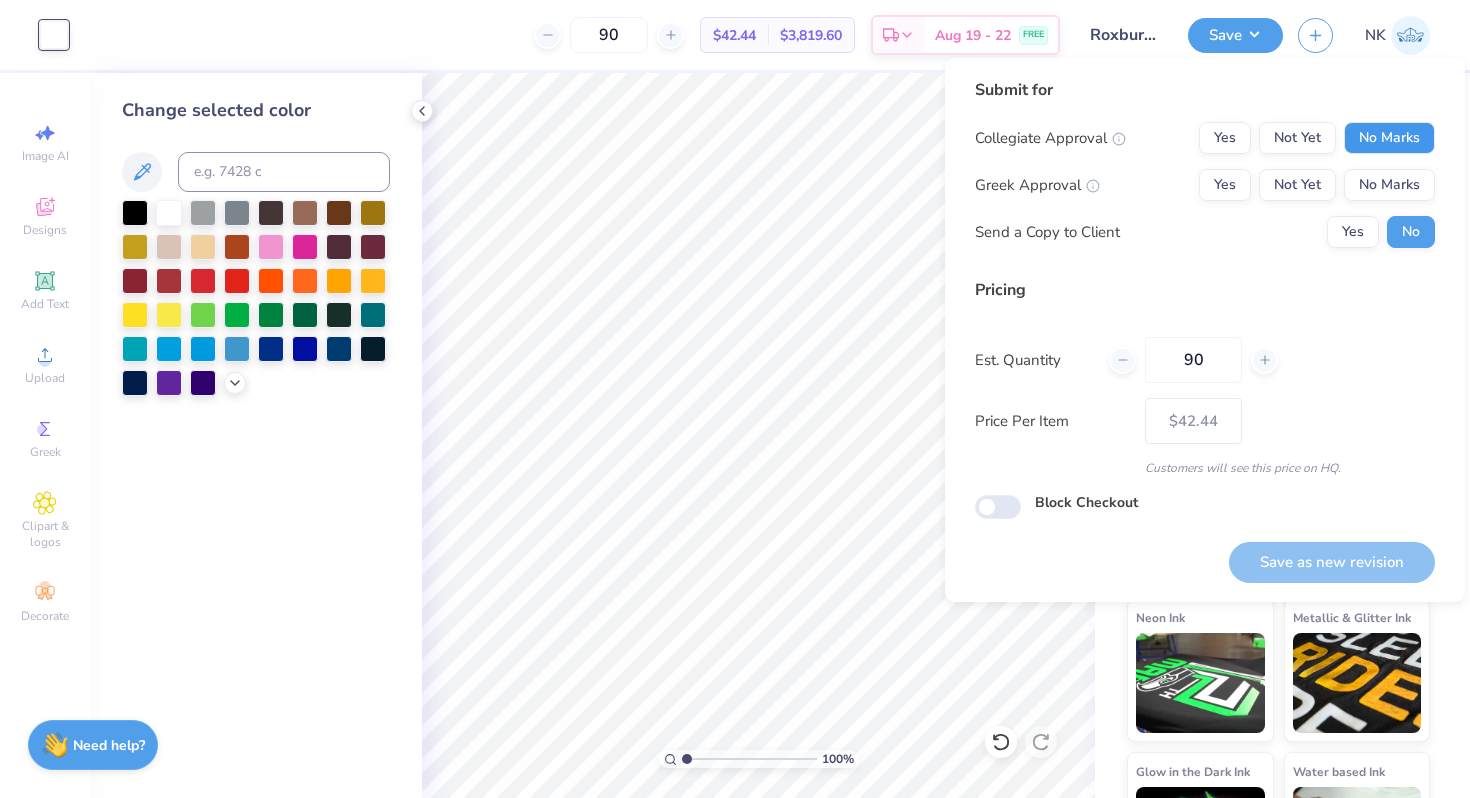 click on "No Marks" at bounding box center (1389, 138) 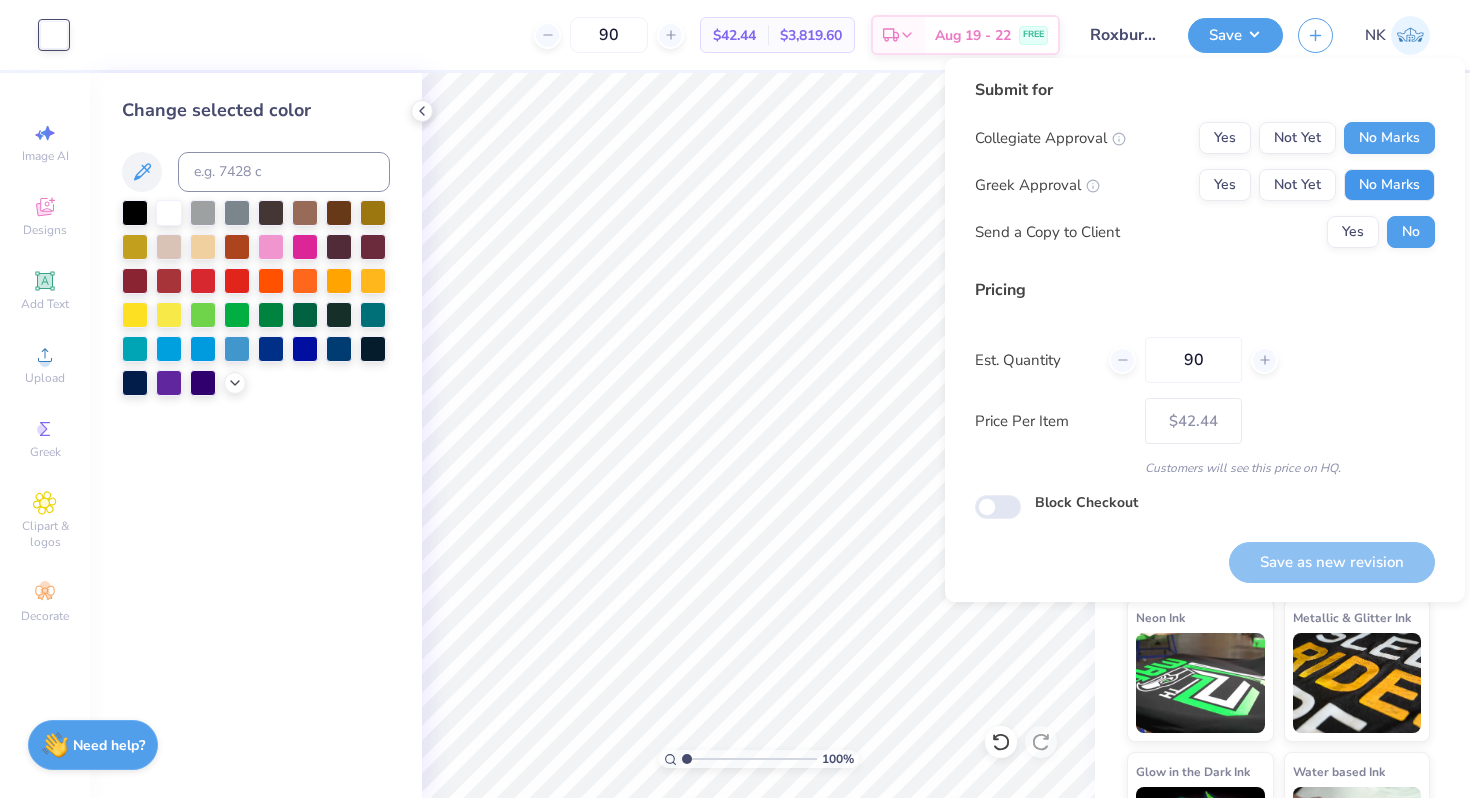 click on "No Marks" at bounding box center [1389, 185] 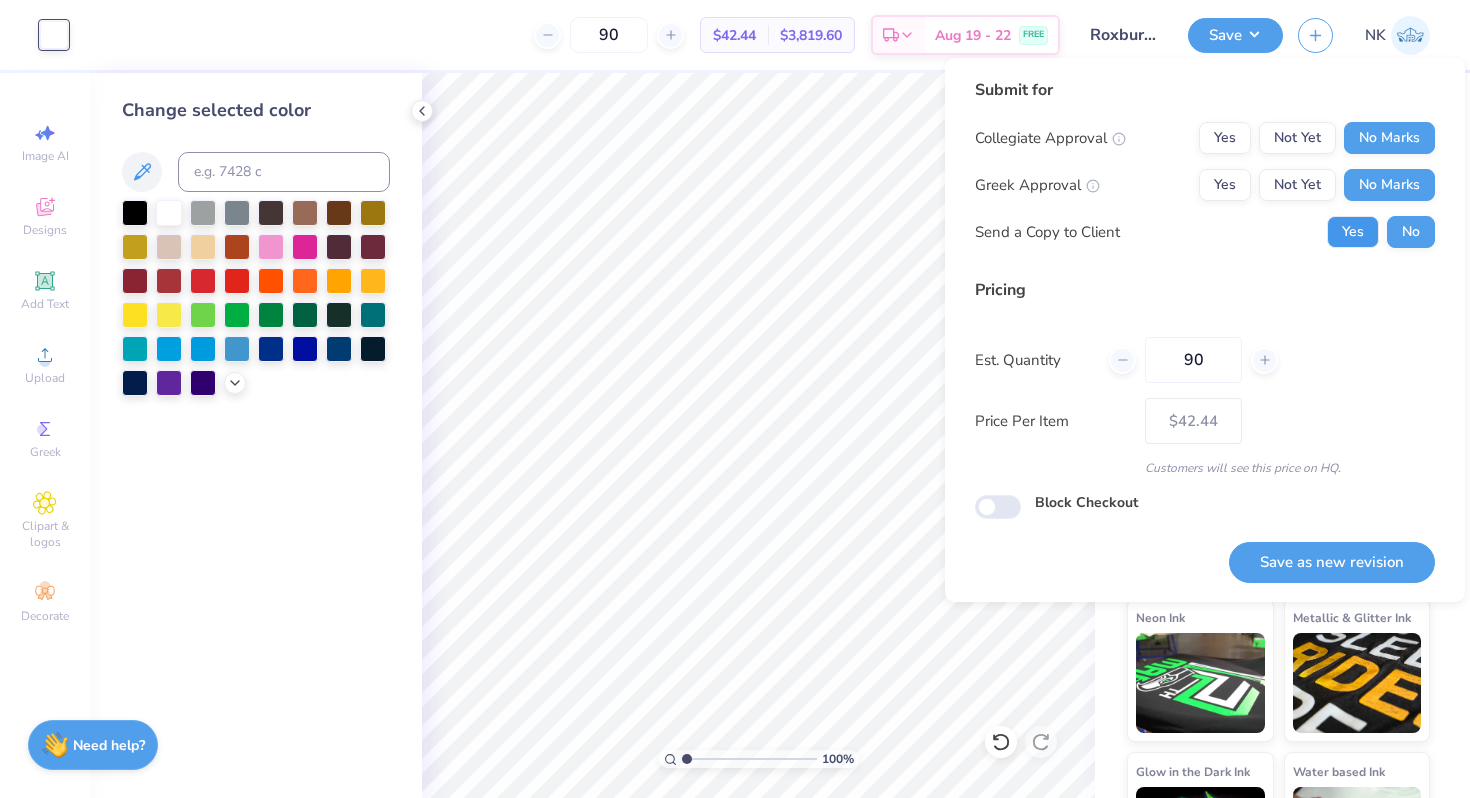 click on "Yes" at bounding box center (1353, 232) 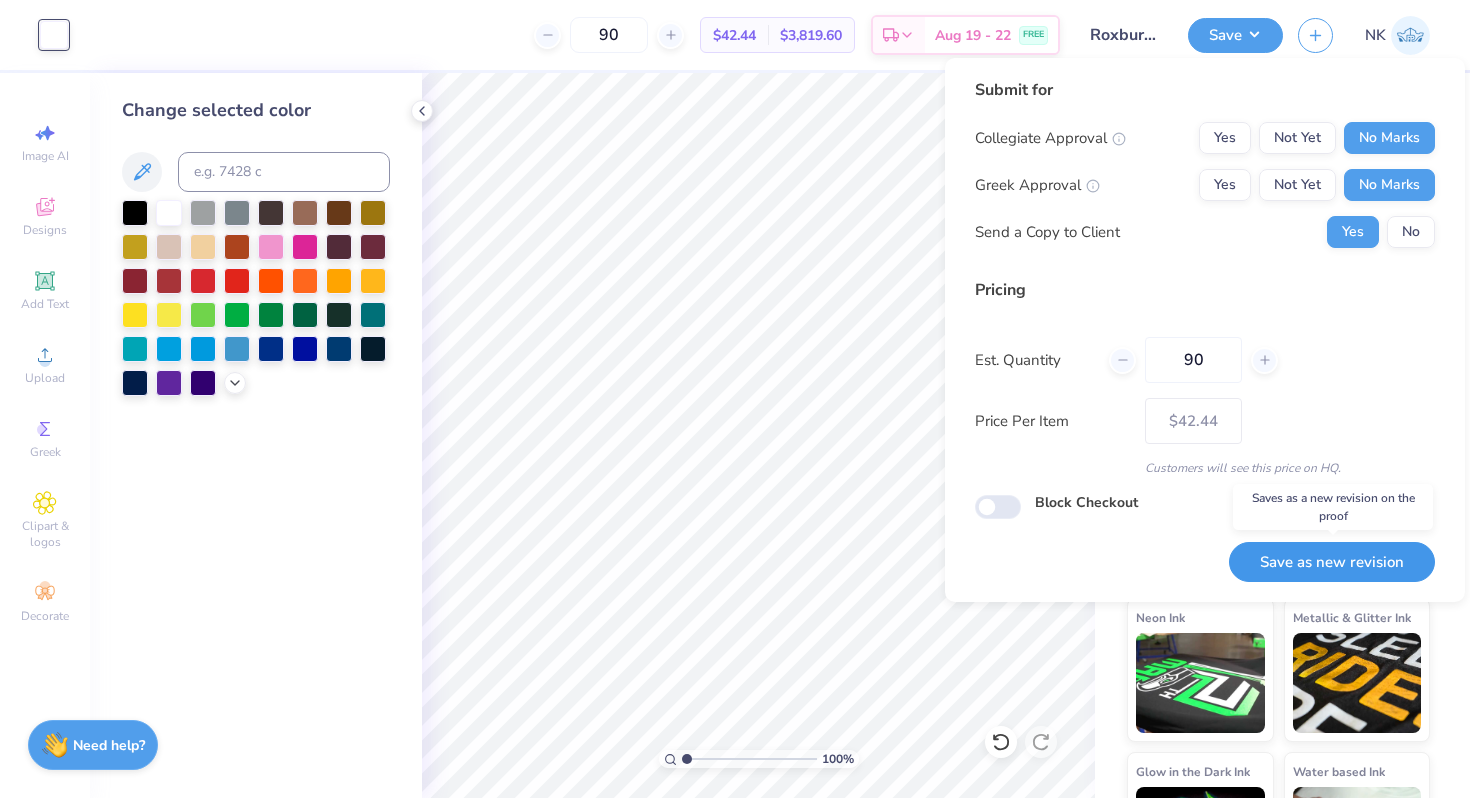 click on "Save as new revision" at bounding box center [1332, 562] 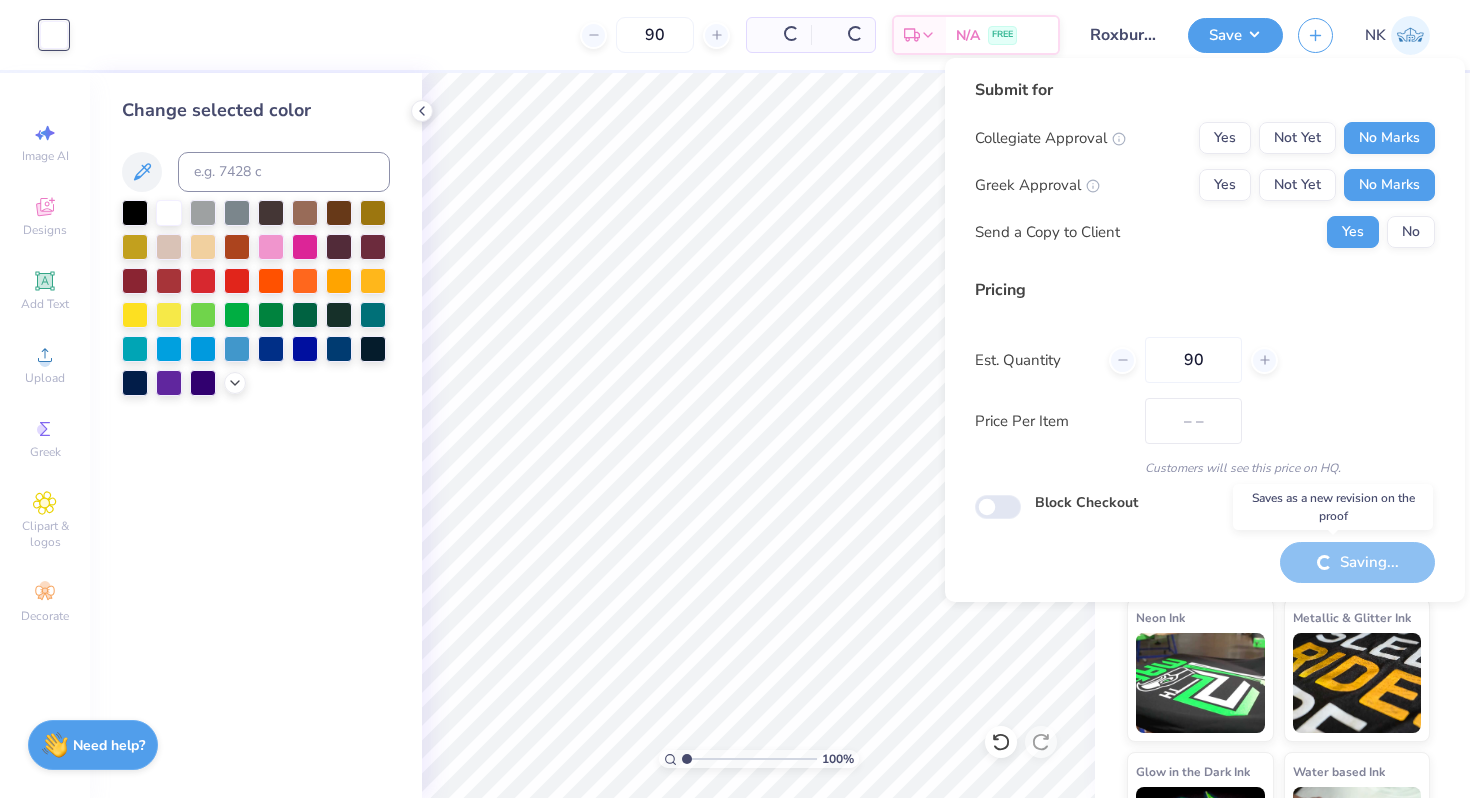 type on "$42.44" 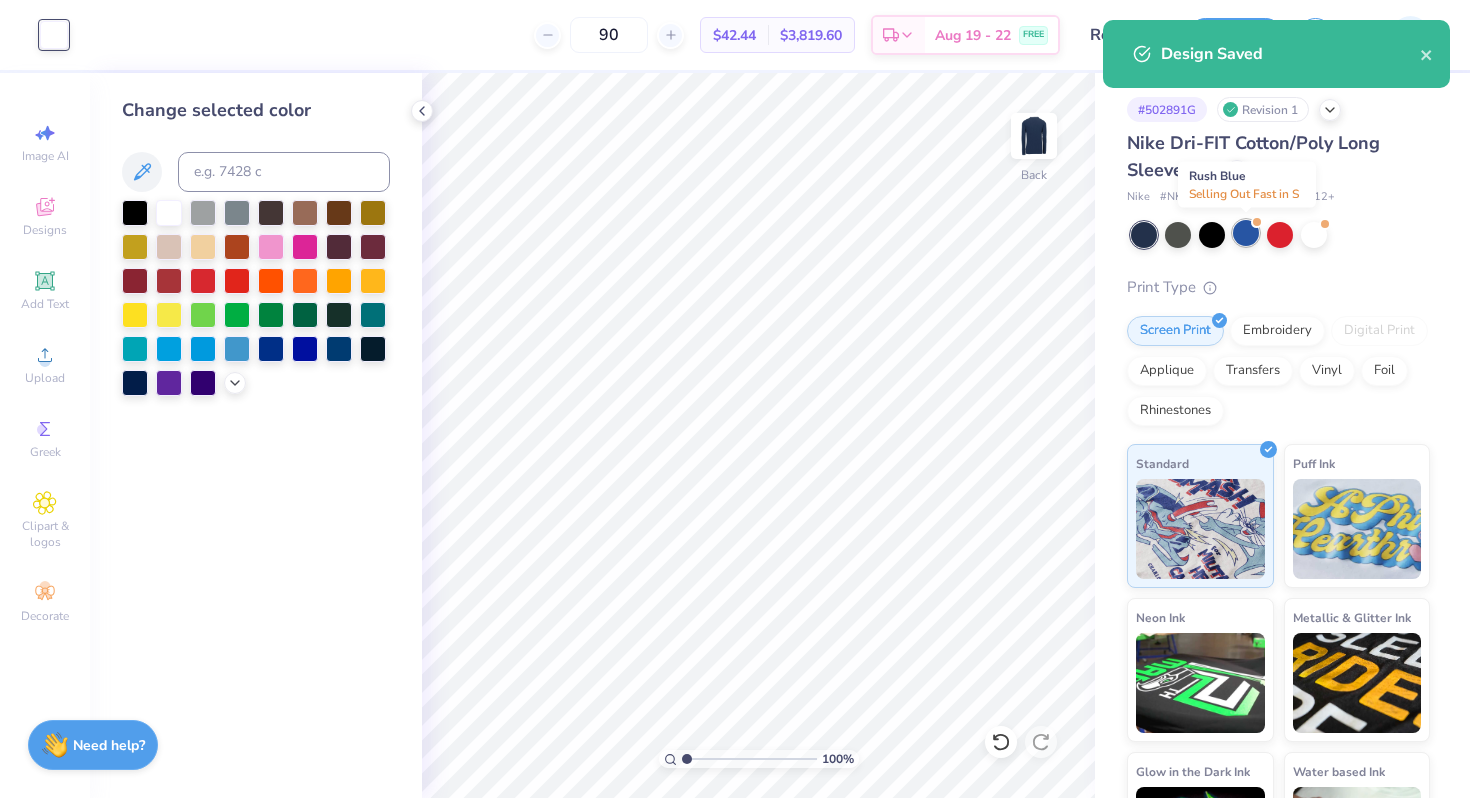 click at bounding box center (1246, 233) 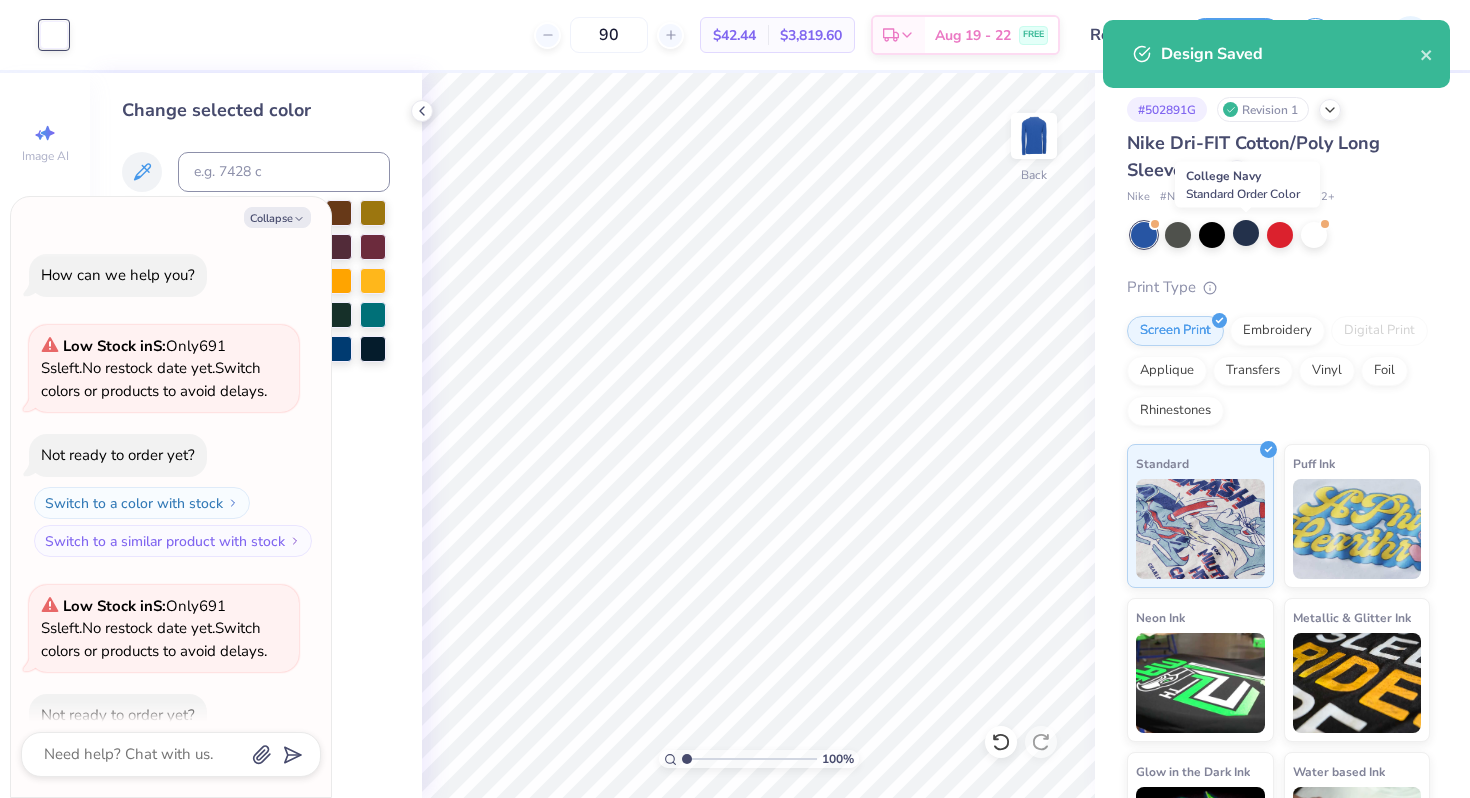 scroll, scrollTop: 110, scrollLeft: 0, axis: vertical 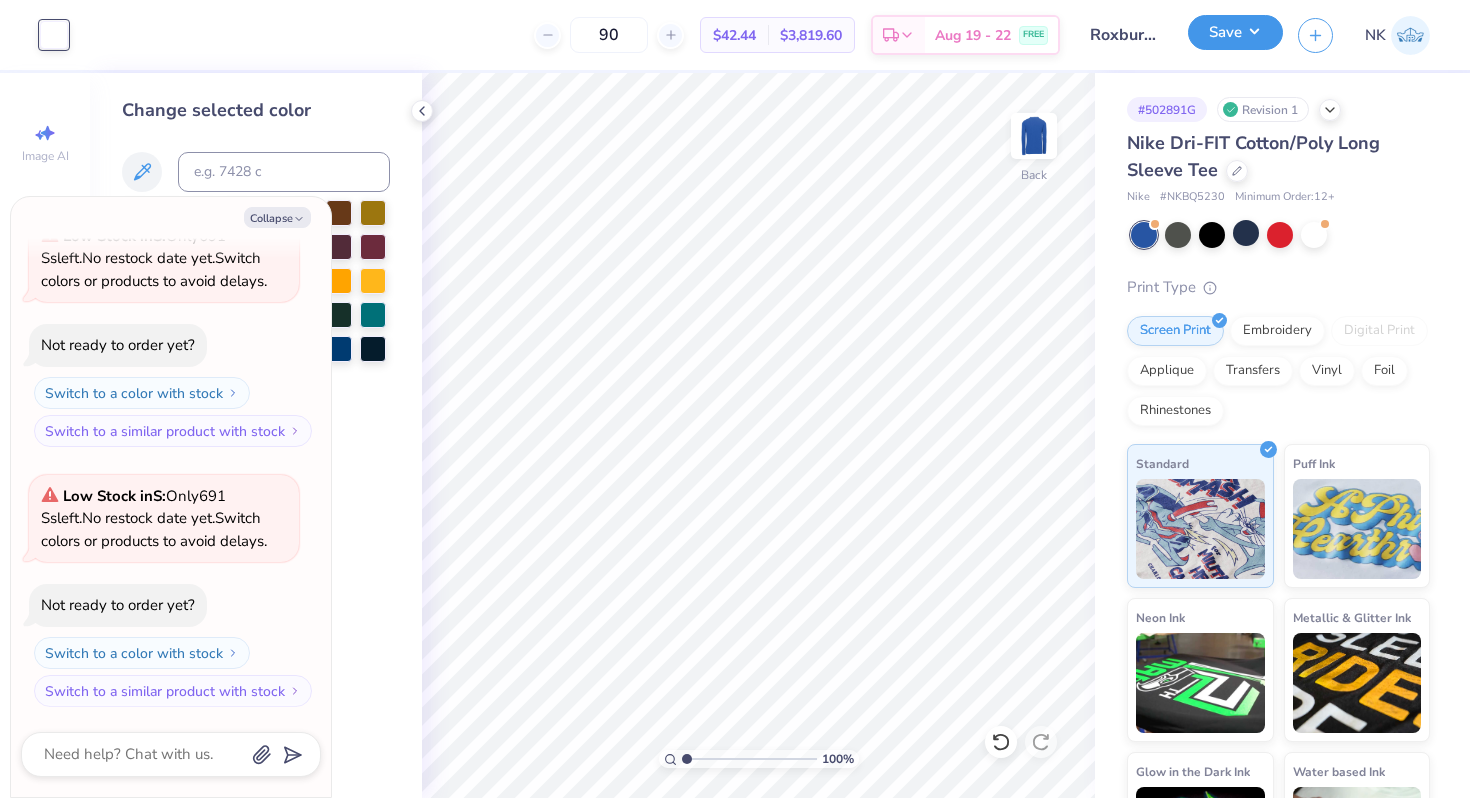 click on "Save" at bounding box center [1235, 32] 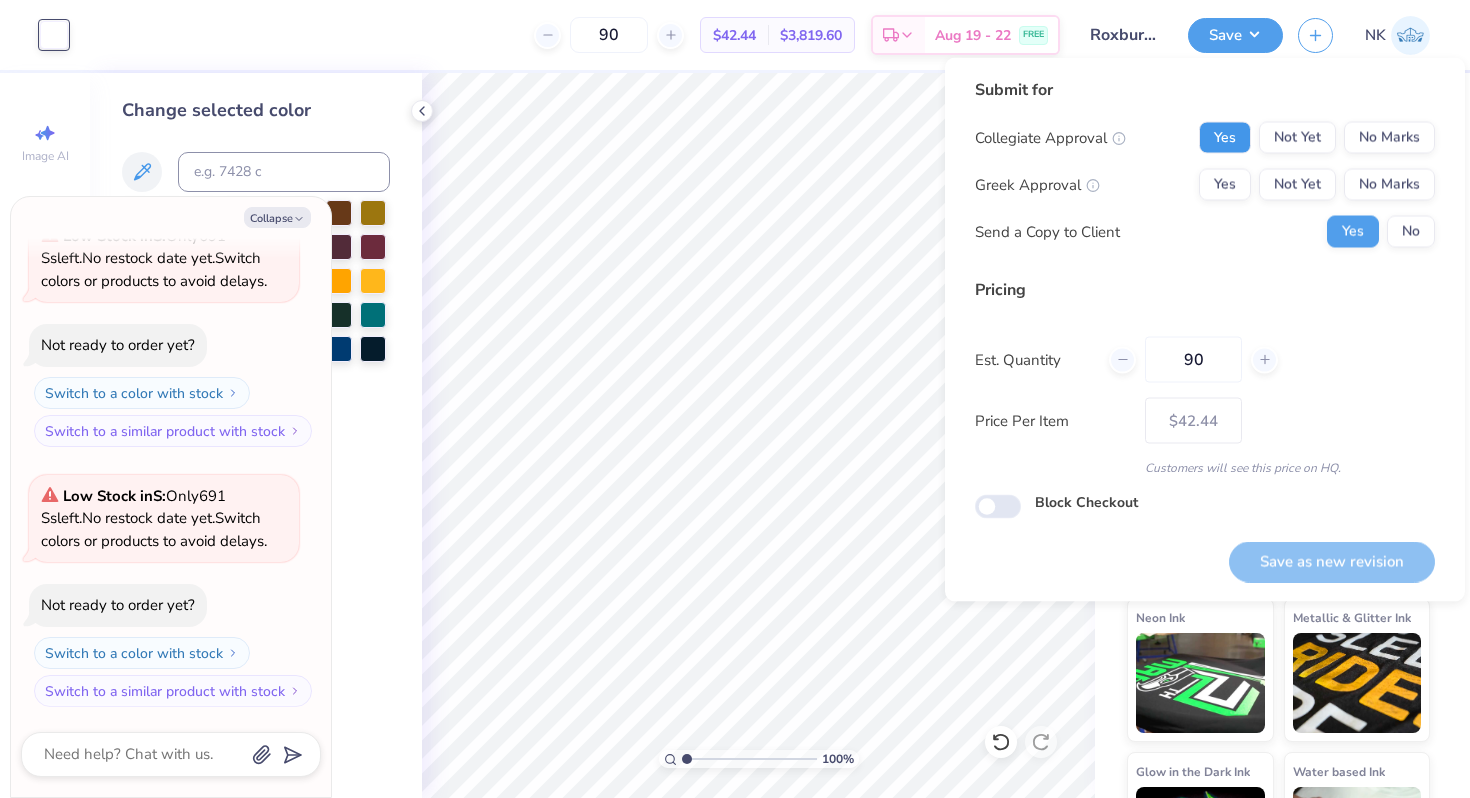 click on "Yes" at bounding box center (1225, 138) 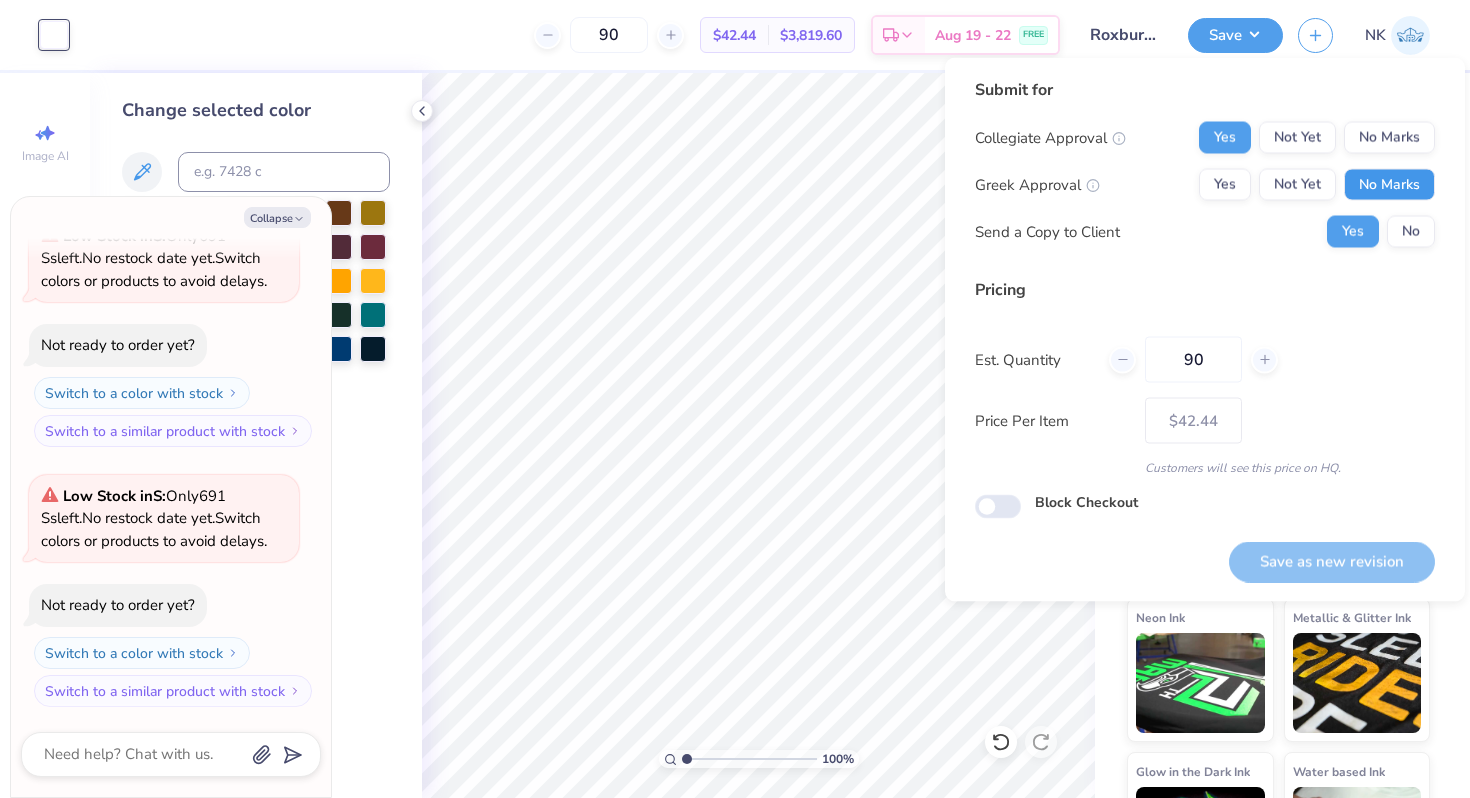 click on "No Marks" at bounding box center (1389, 185) 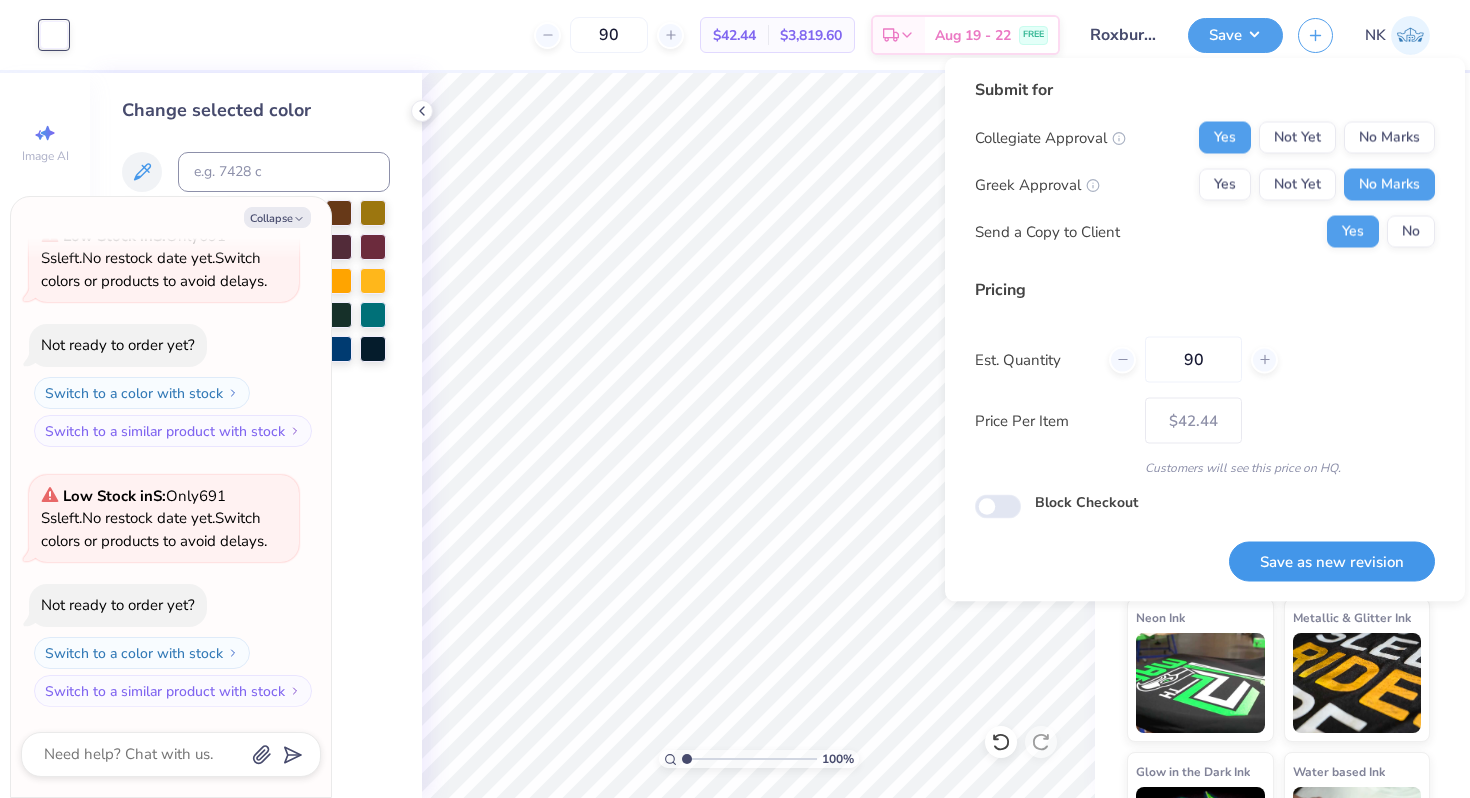 click on "Save as new revision" at bounding box center [1332, 561] 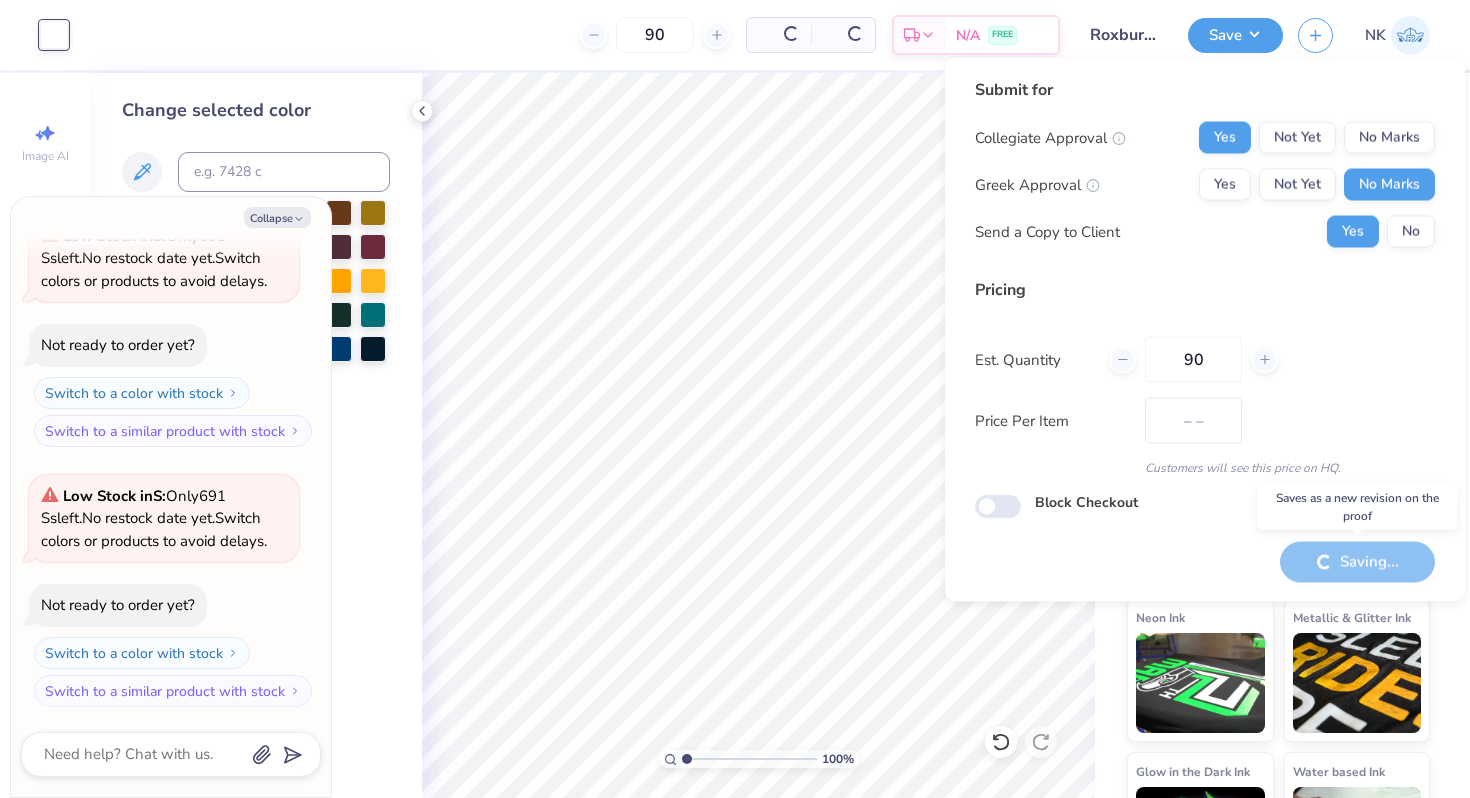 type on "$42.44" 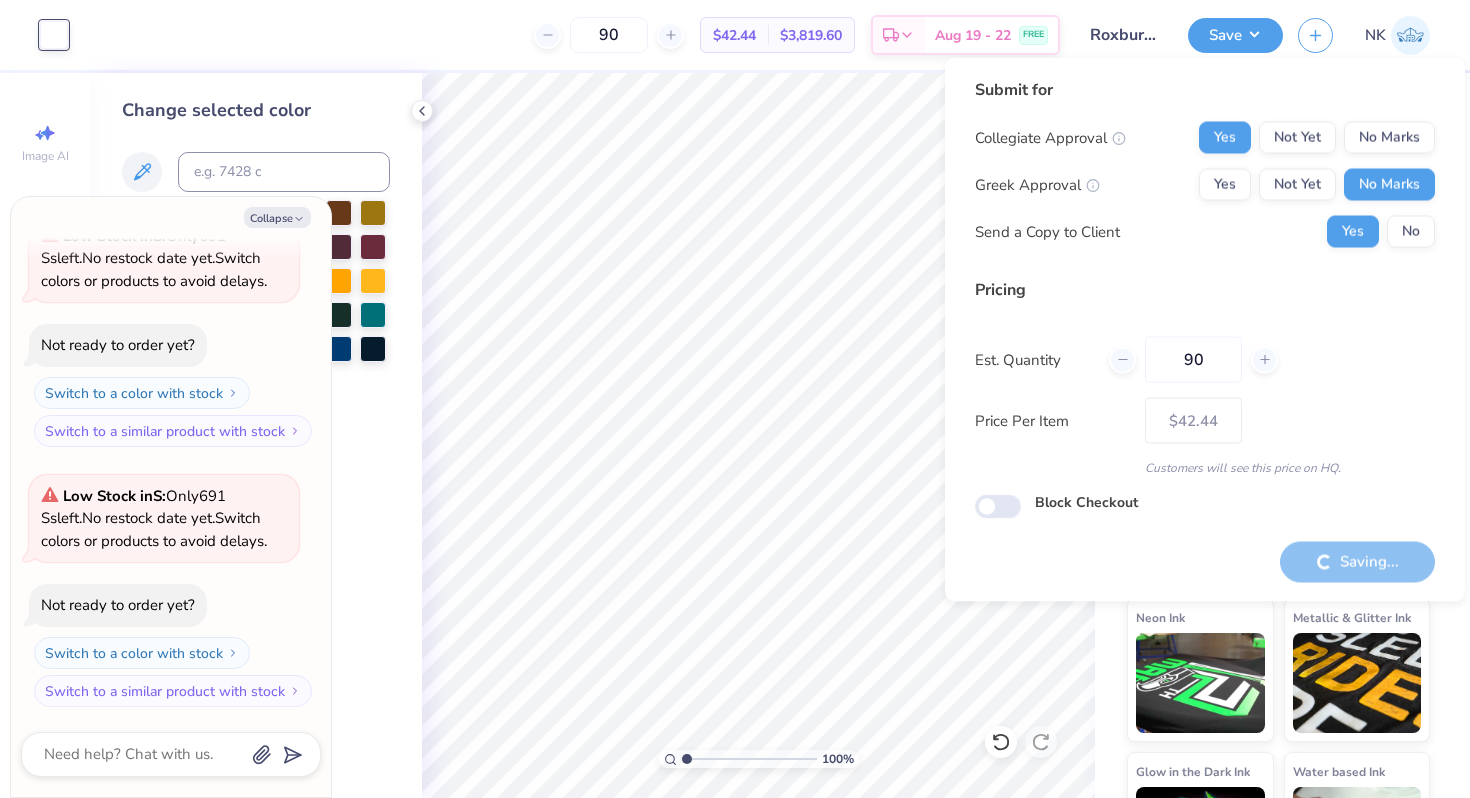 type on "x" 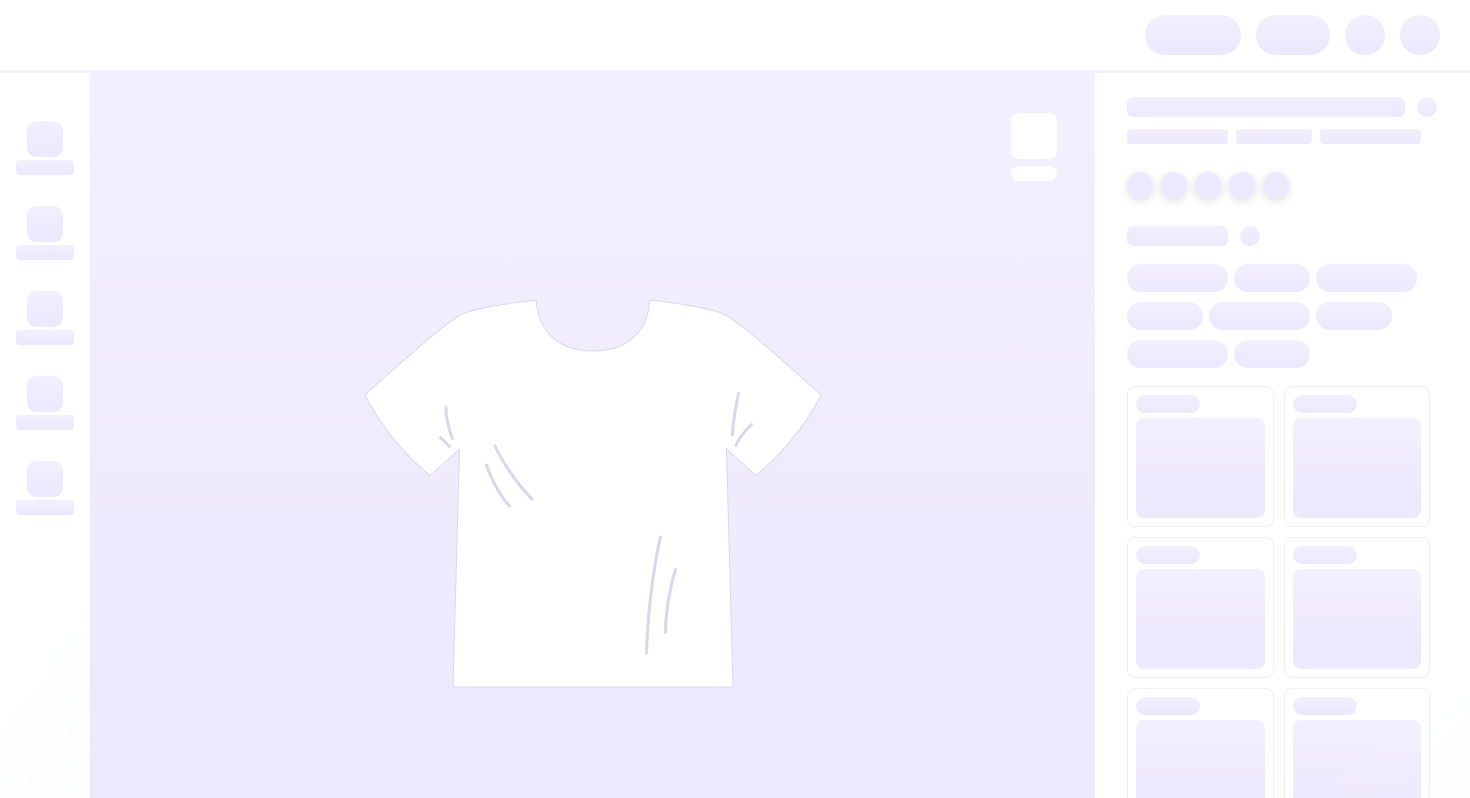 scroll, scrollTop: 0, scrollLeft: 0, axis: both 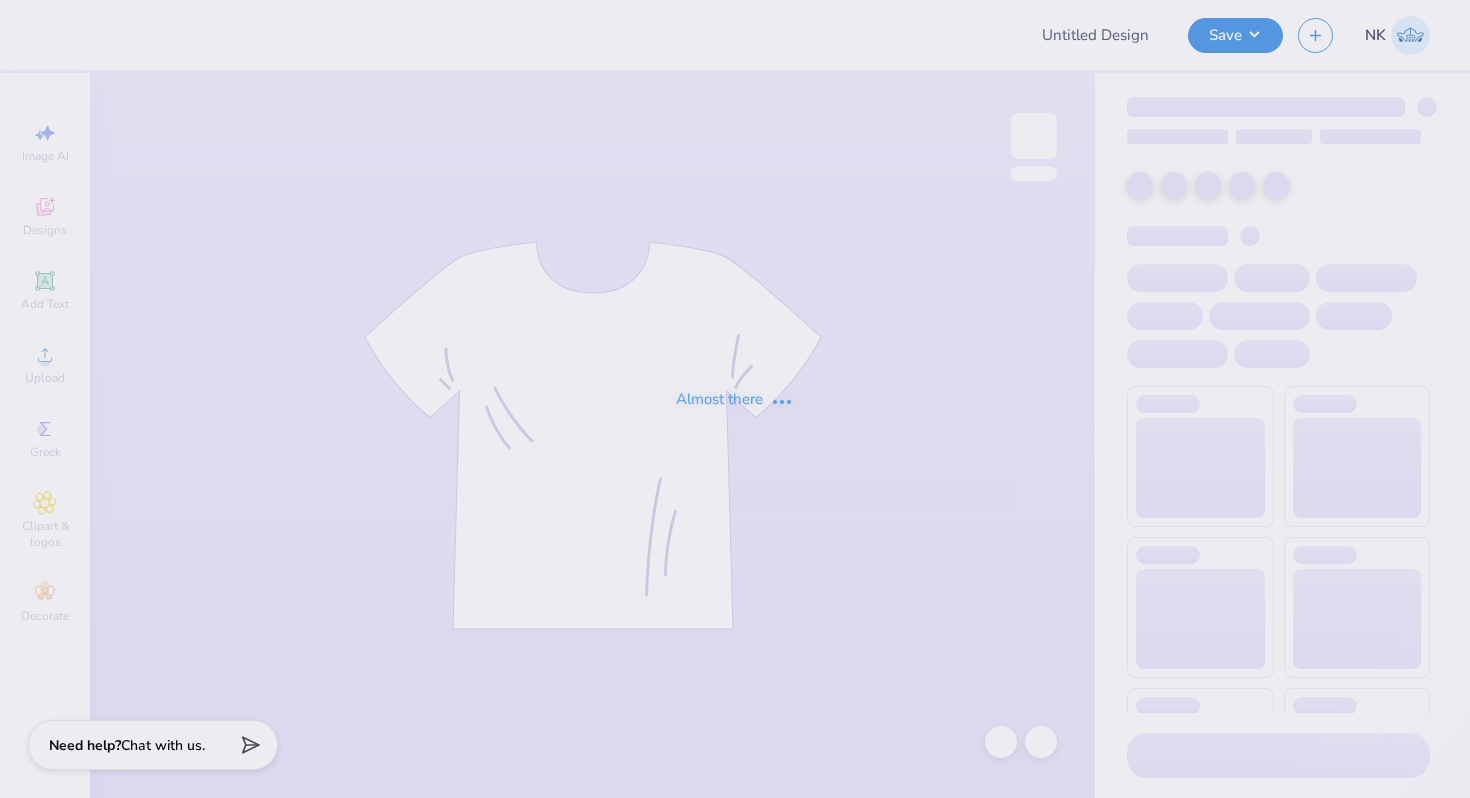 type on "WILG Shirts - MIT" 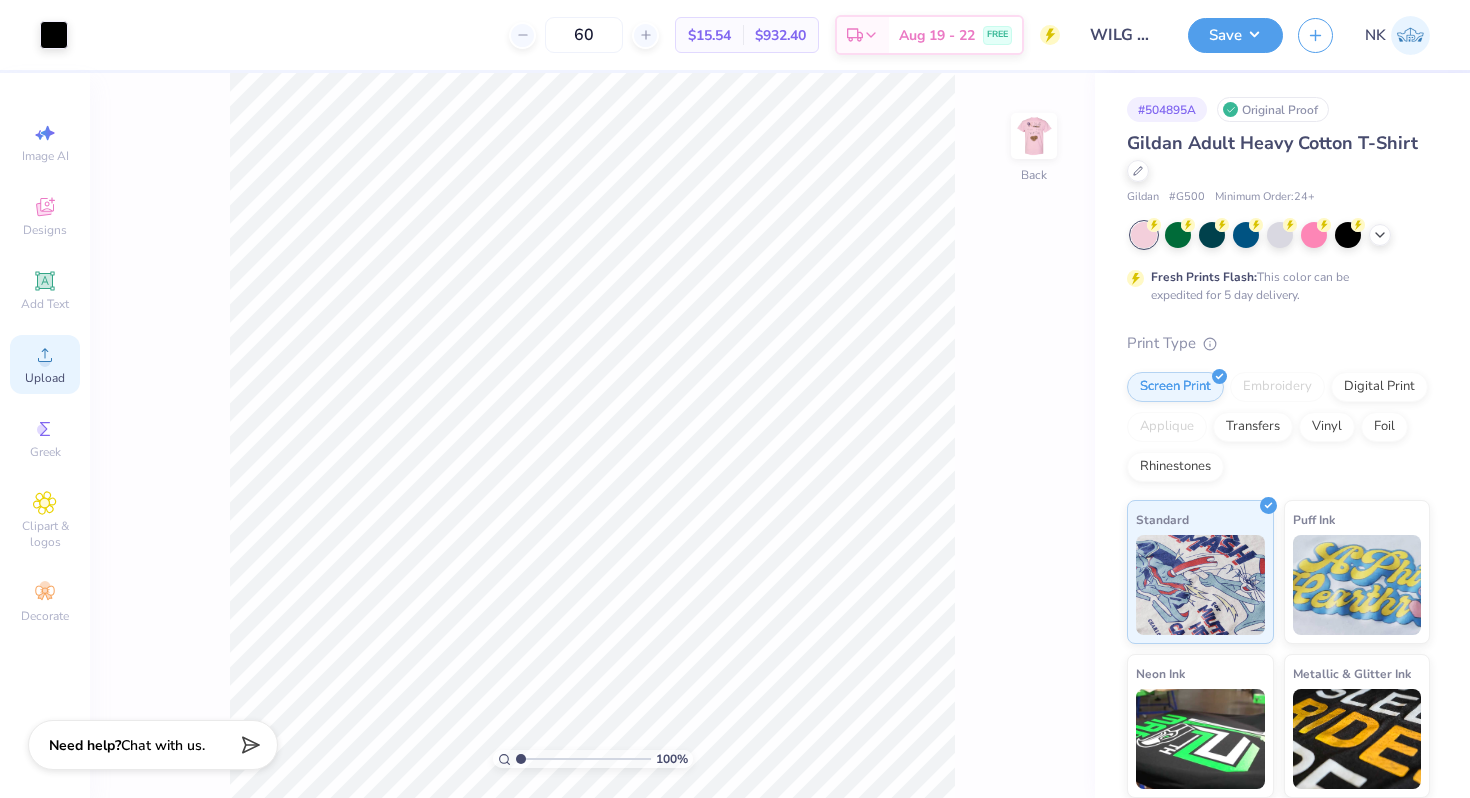click 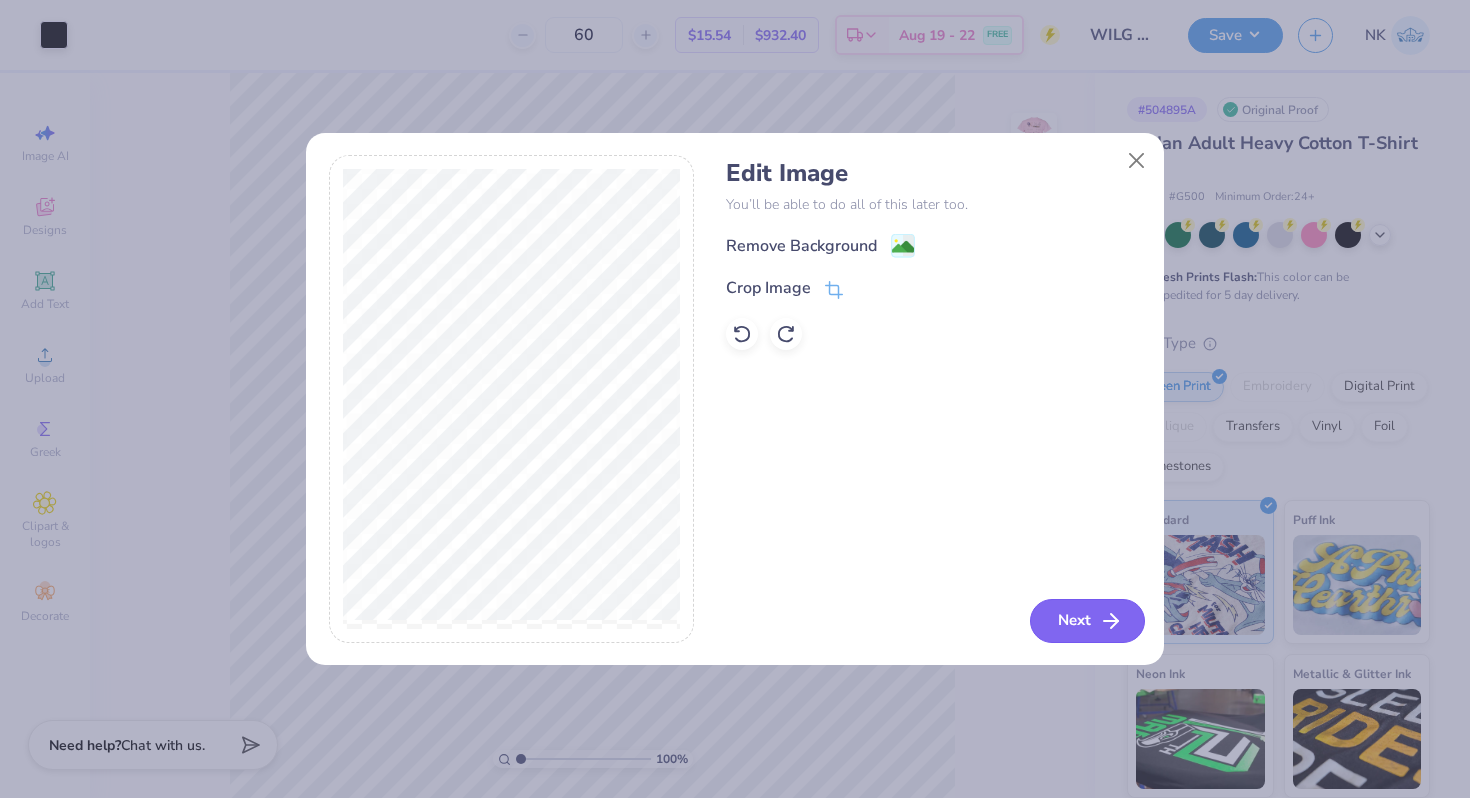 click on "Next" at bounding box center (1087, 621) 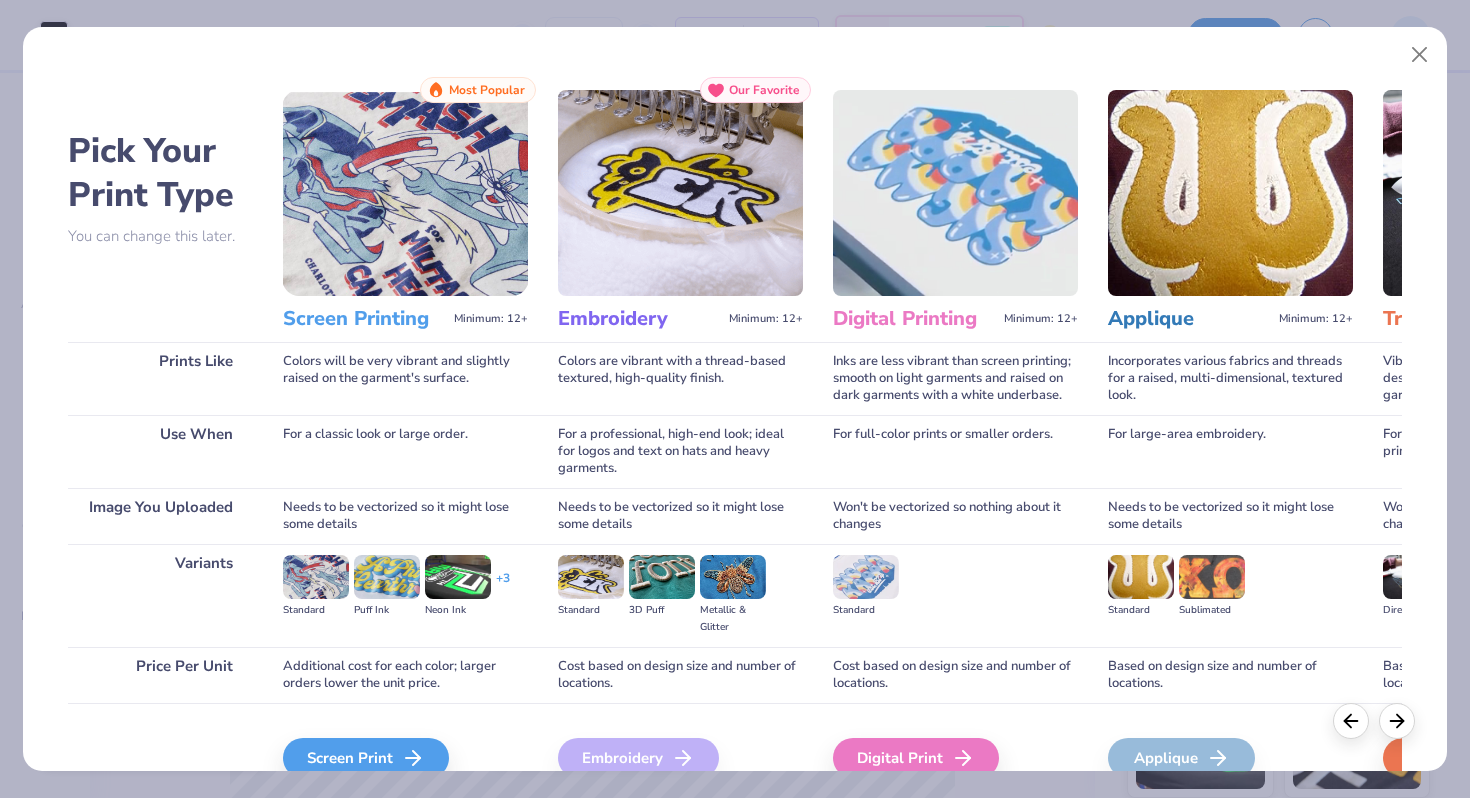 scroll, scrollTop: 99, scrollLeft: 0, axis: vertical 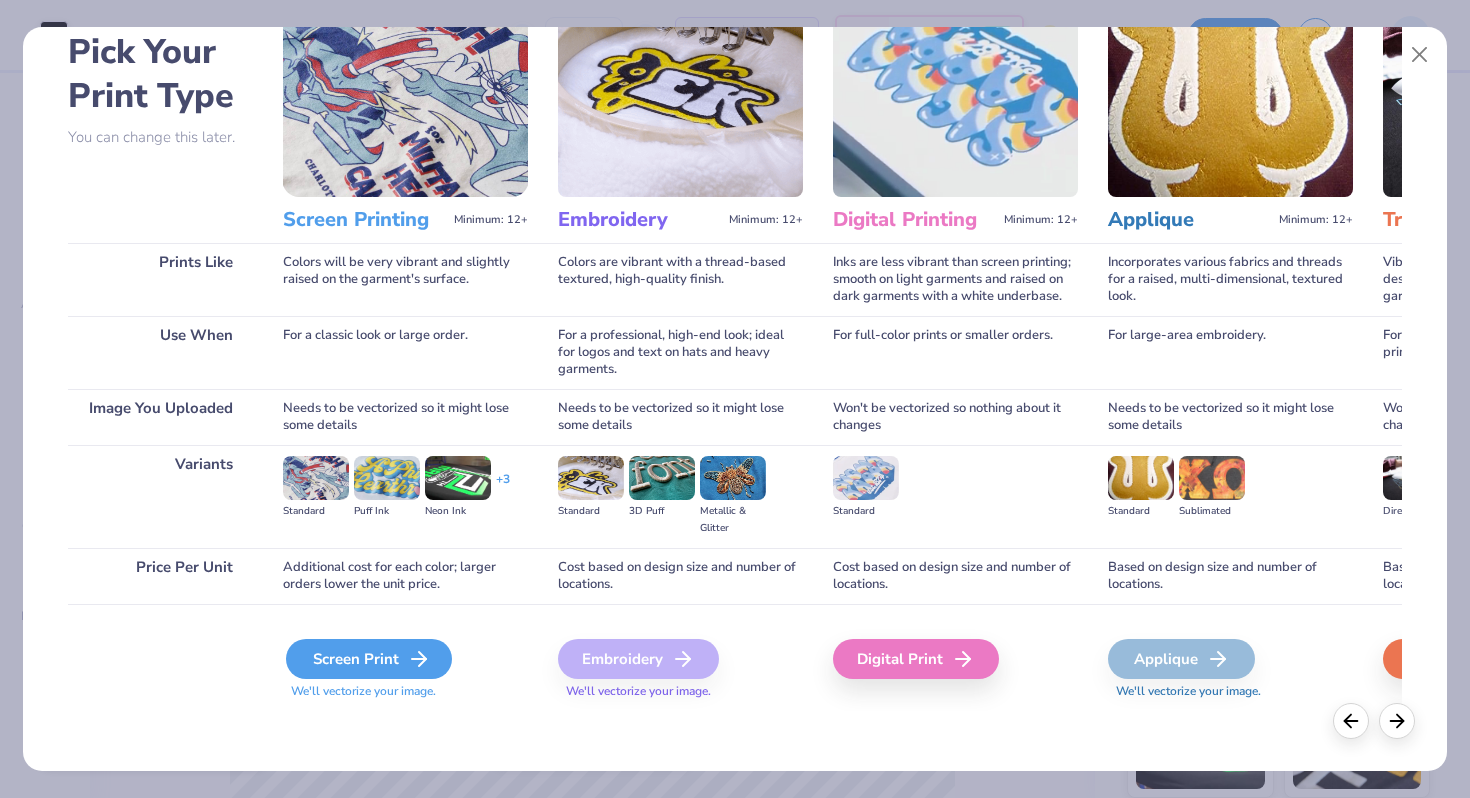 click on "Screen Print" at bounding box center [369, 659] 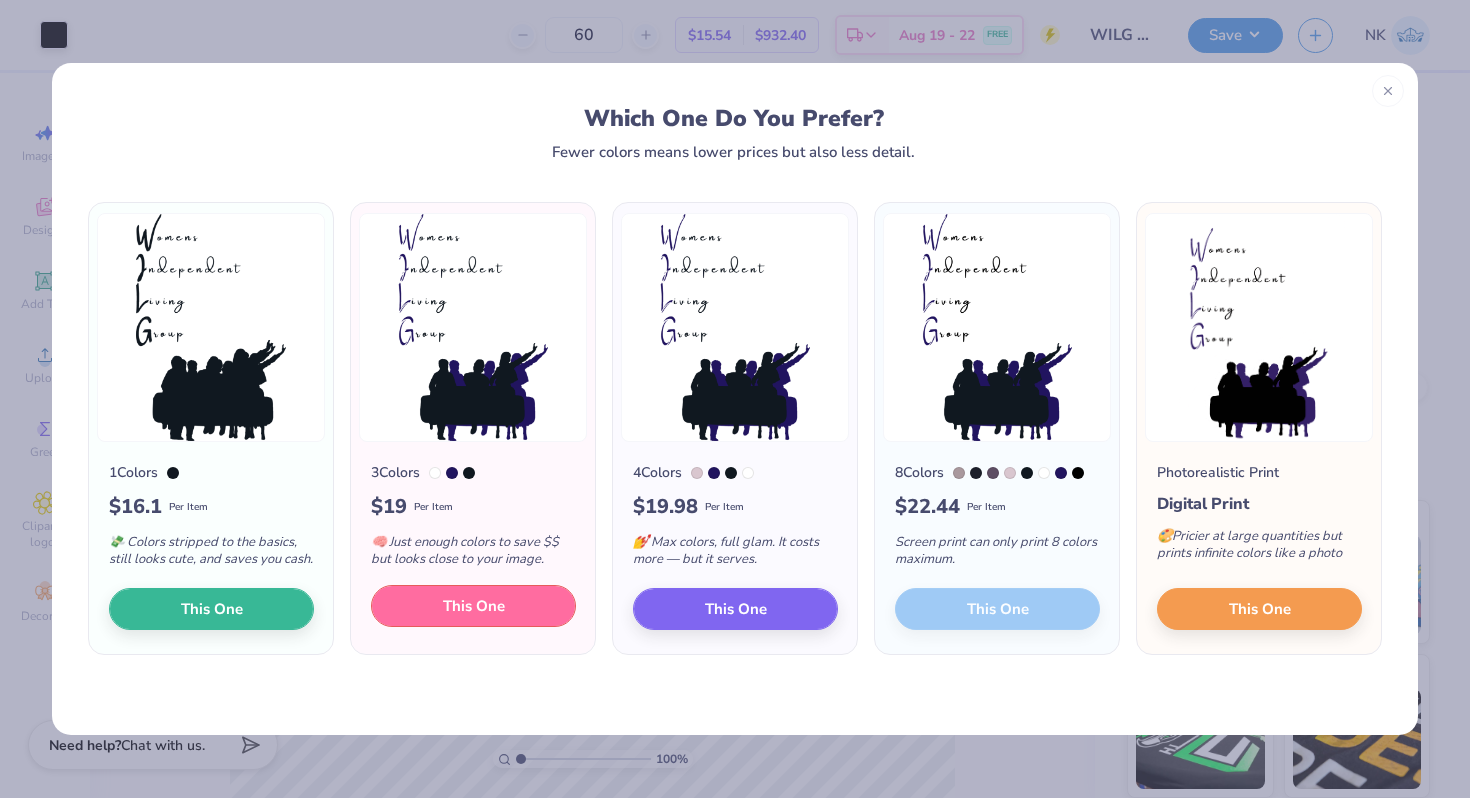 click on "This One" at bounding box center (474, 606) 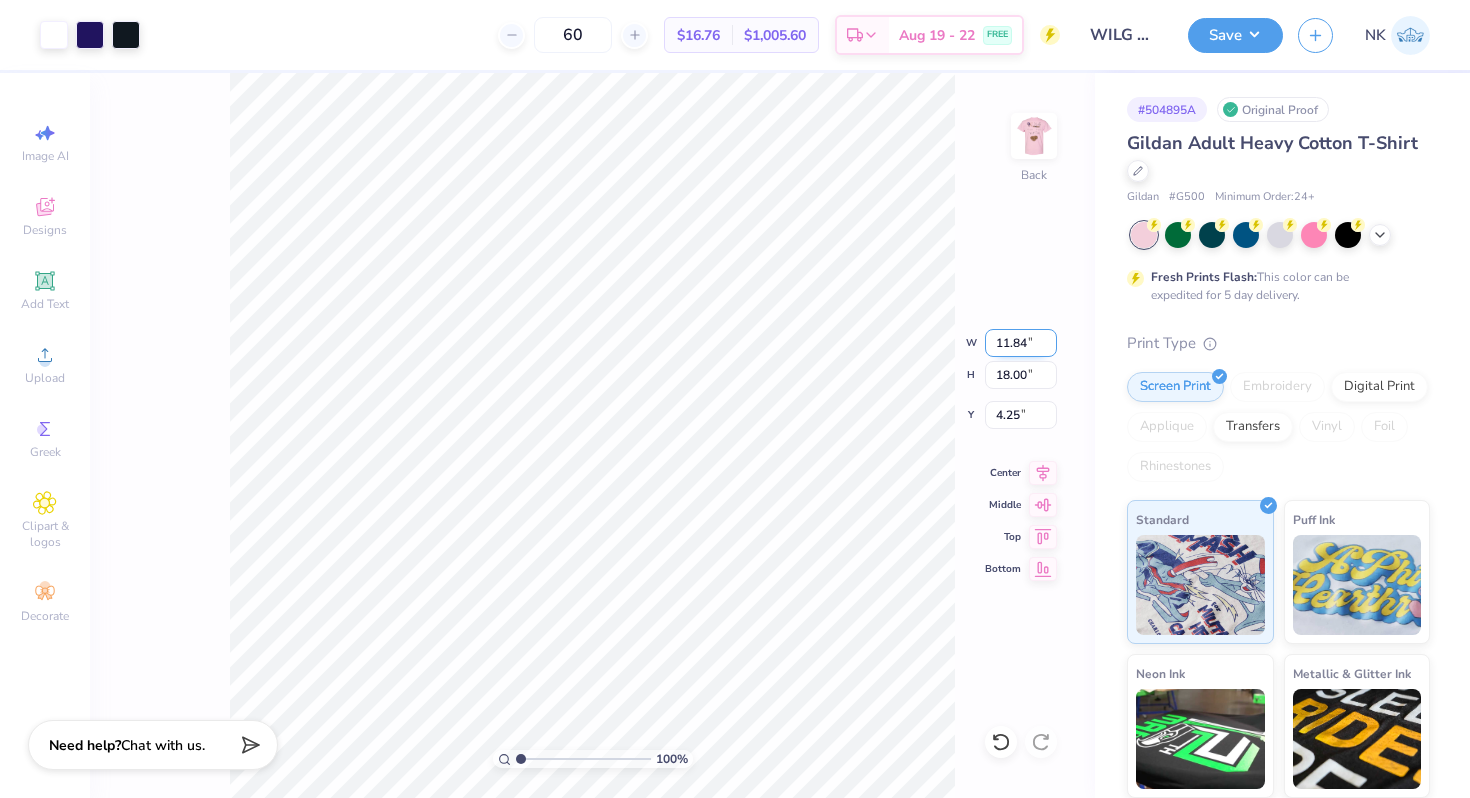 click on "11.84" at bounding box center (1021, 343) 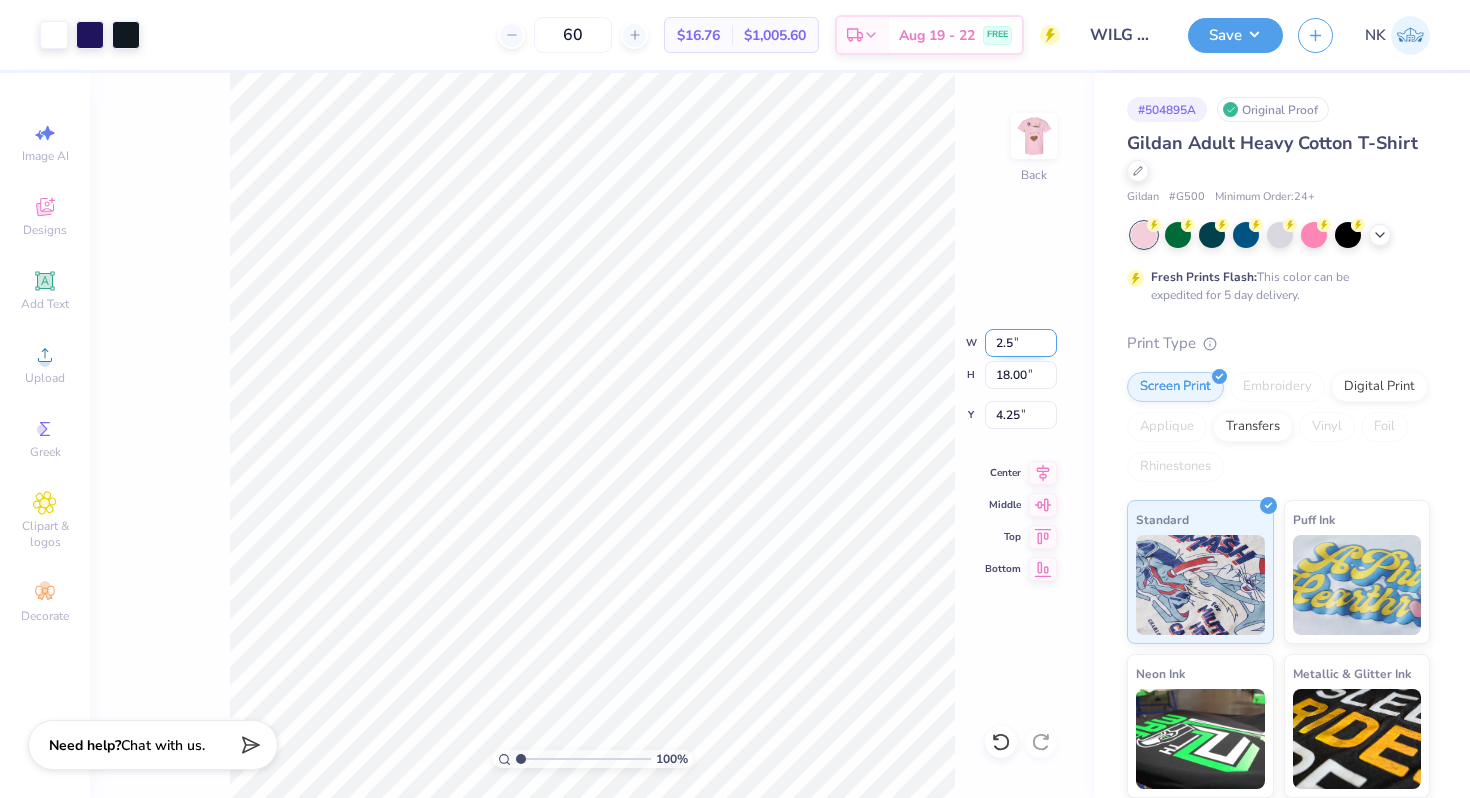 type on "2.5" 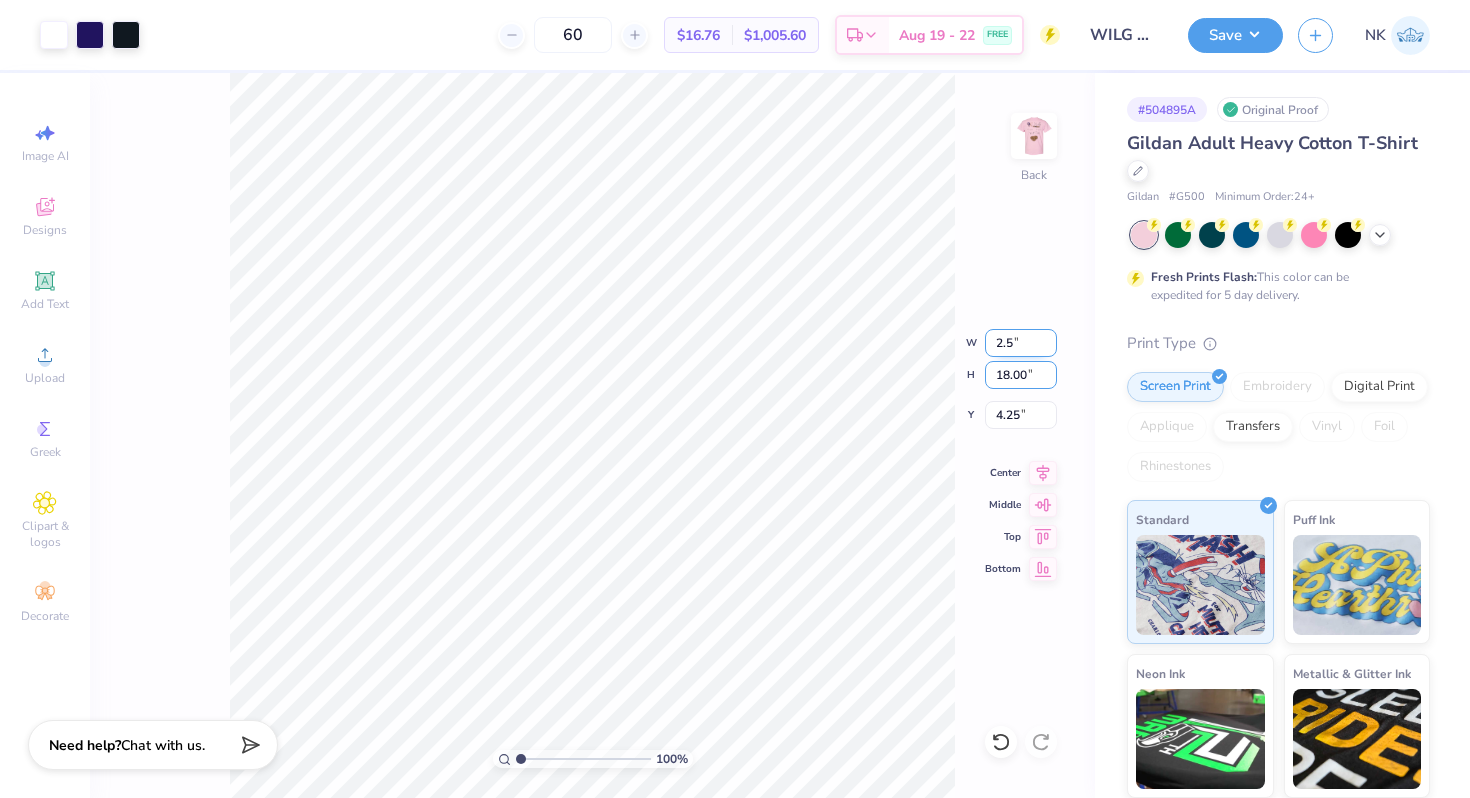 type on "3.80" 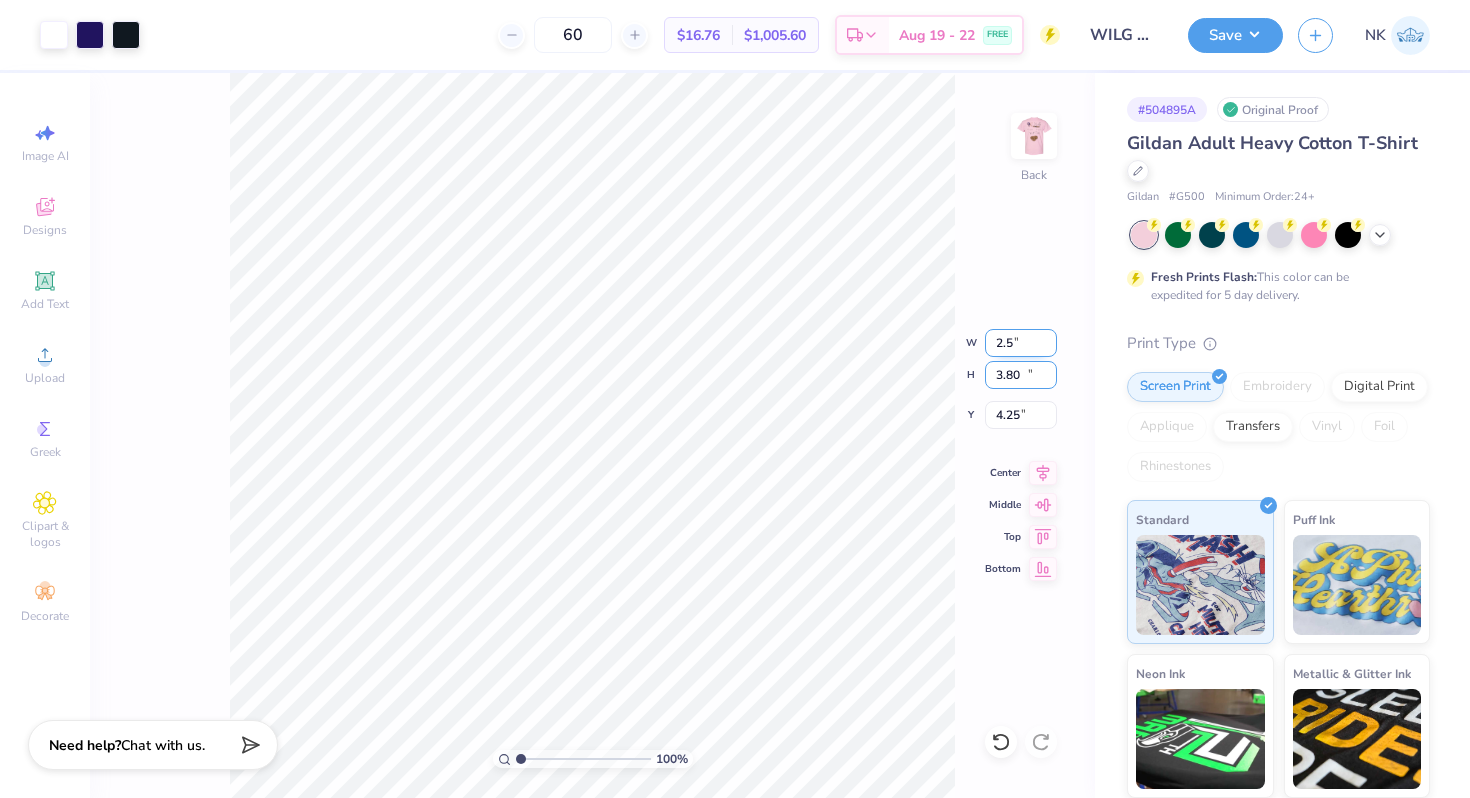 type on "2.50" 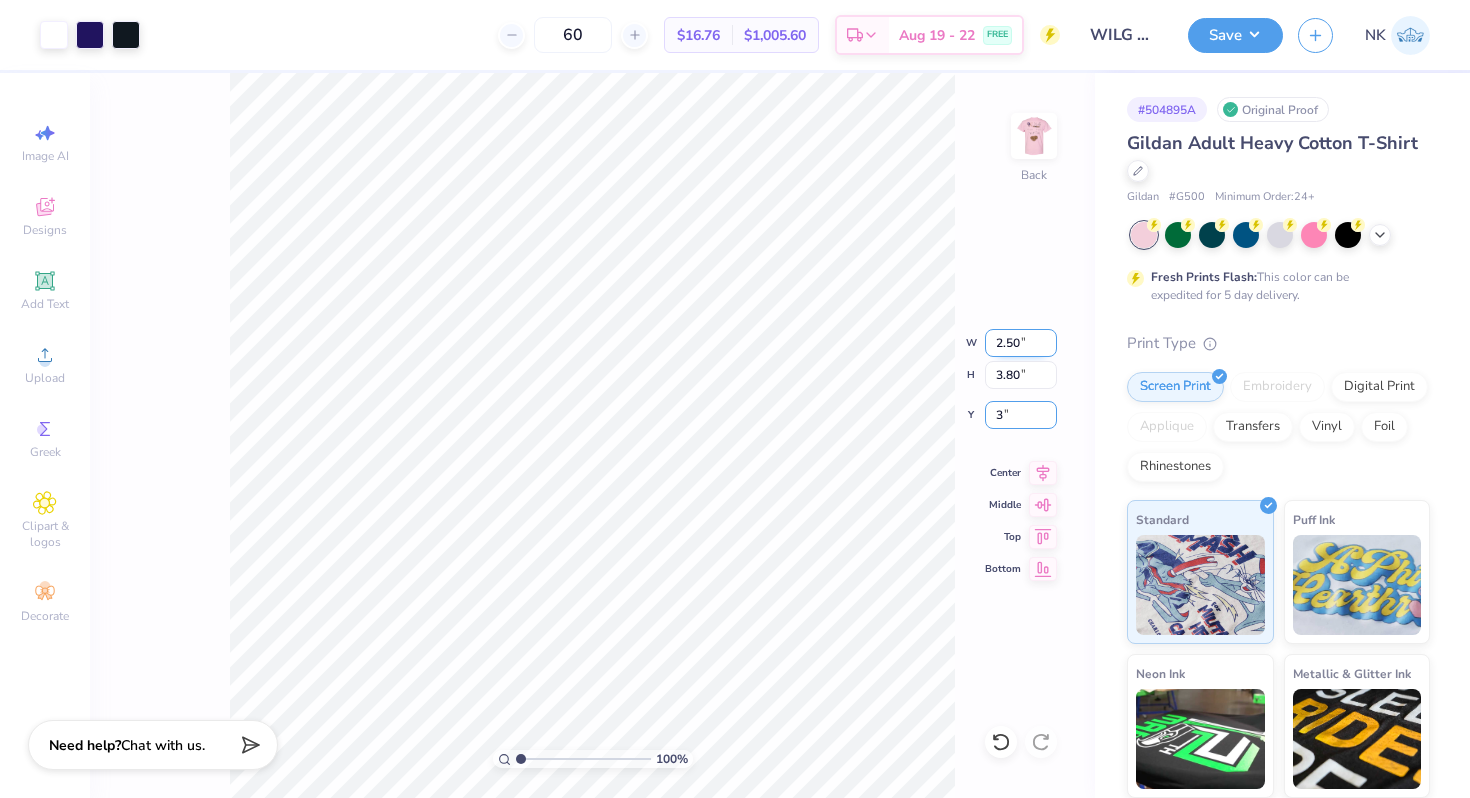 type on "3.00" 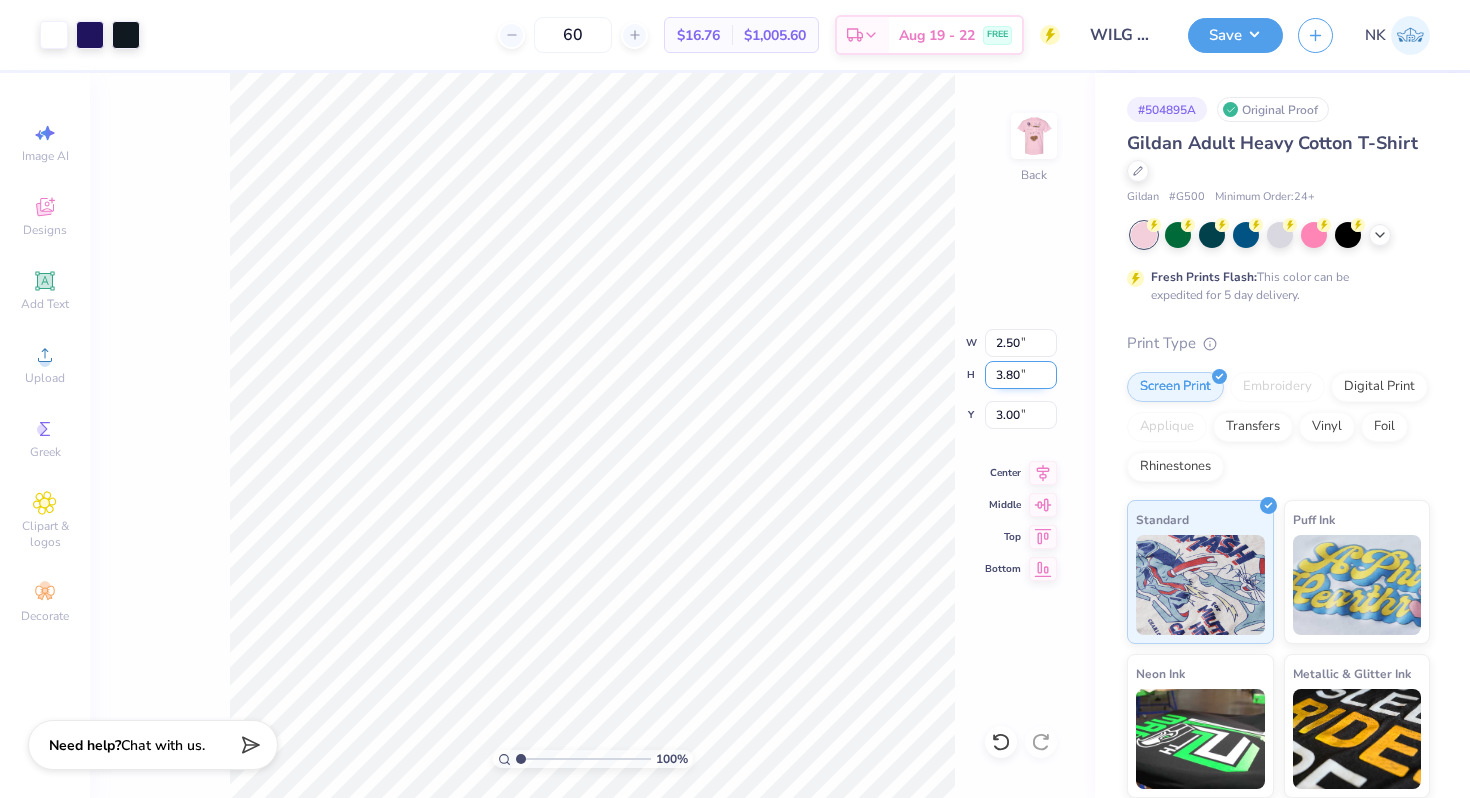 click on "3.80" at bounding box center (1021, 375) 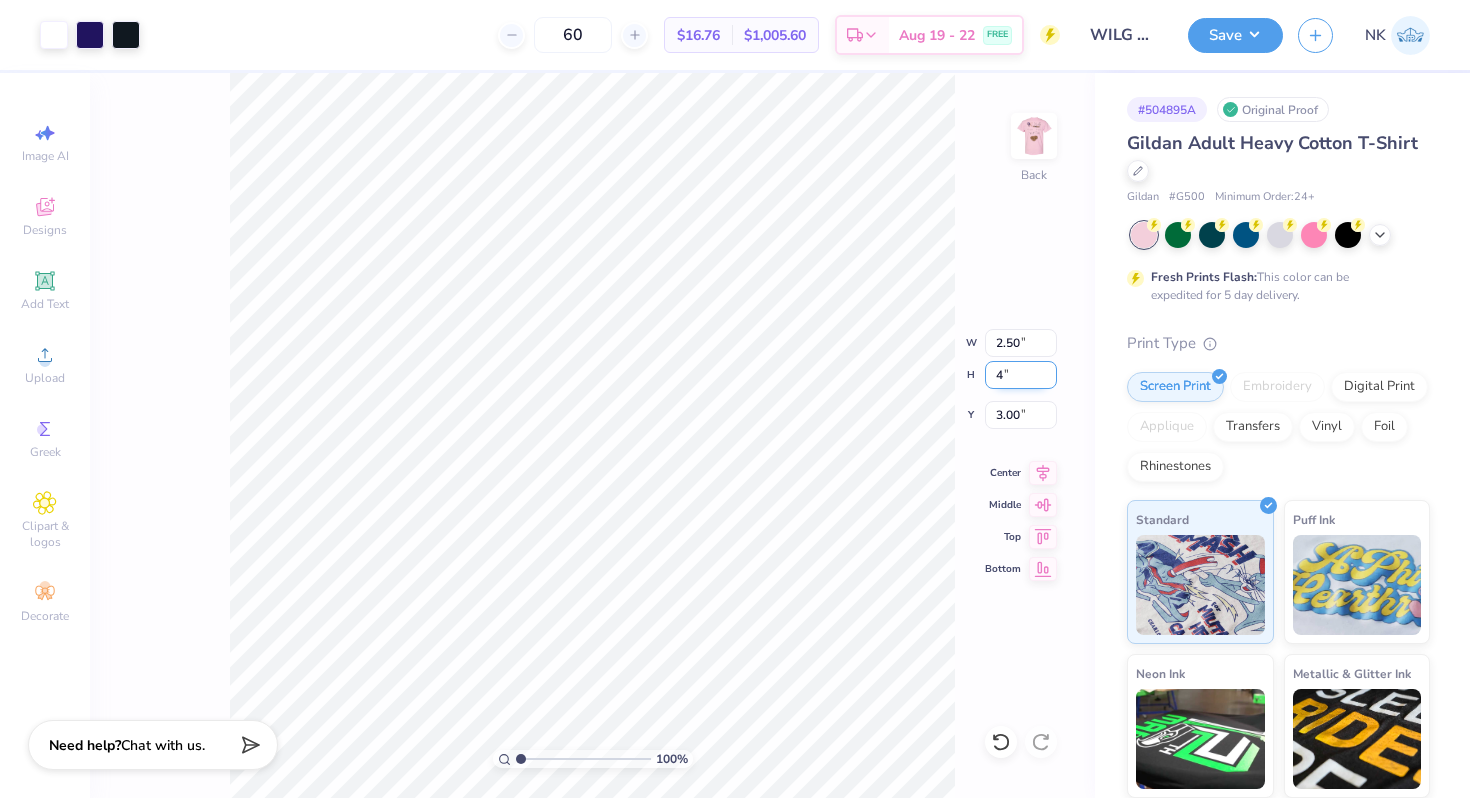 type on "4" 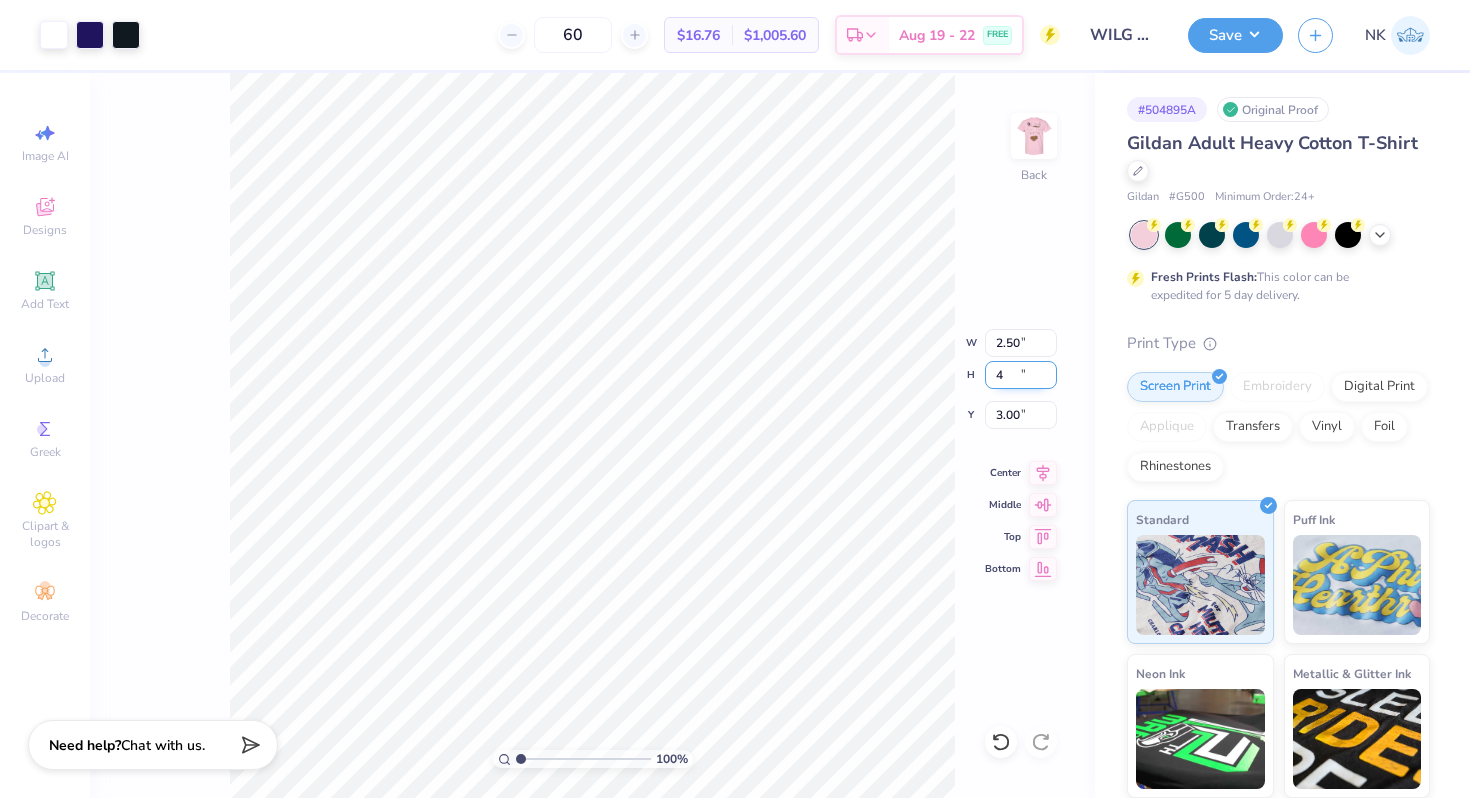 type on "2.63" 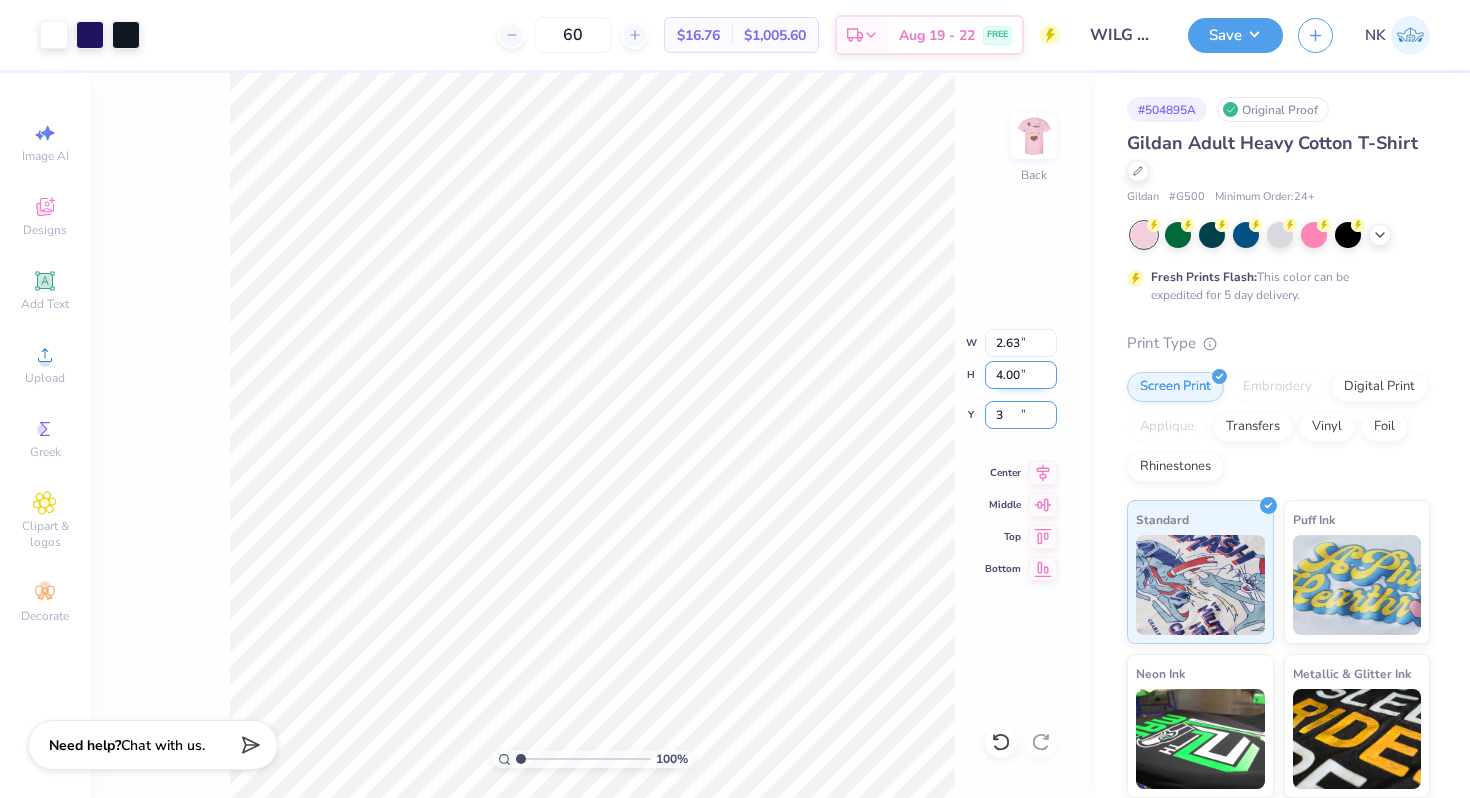 type on "3.00" 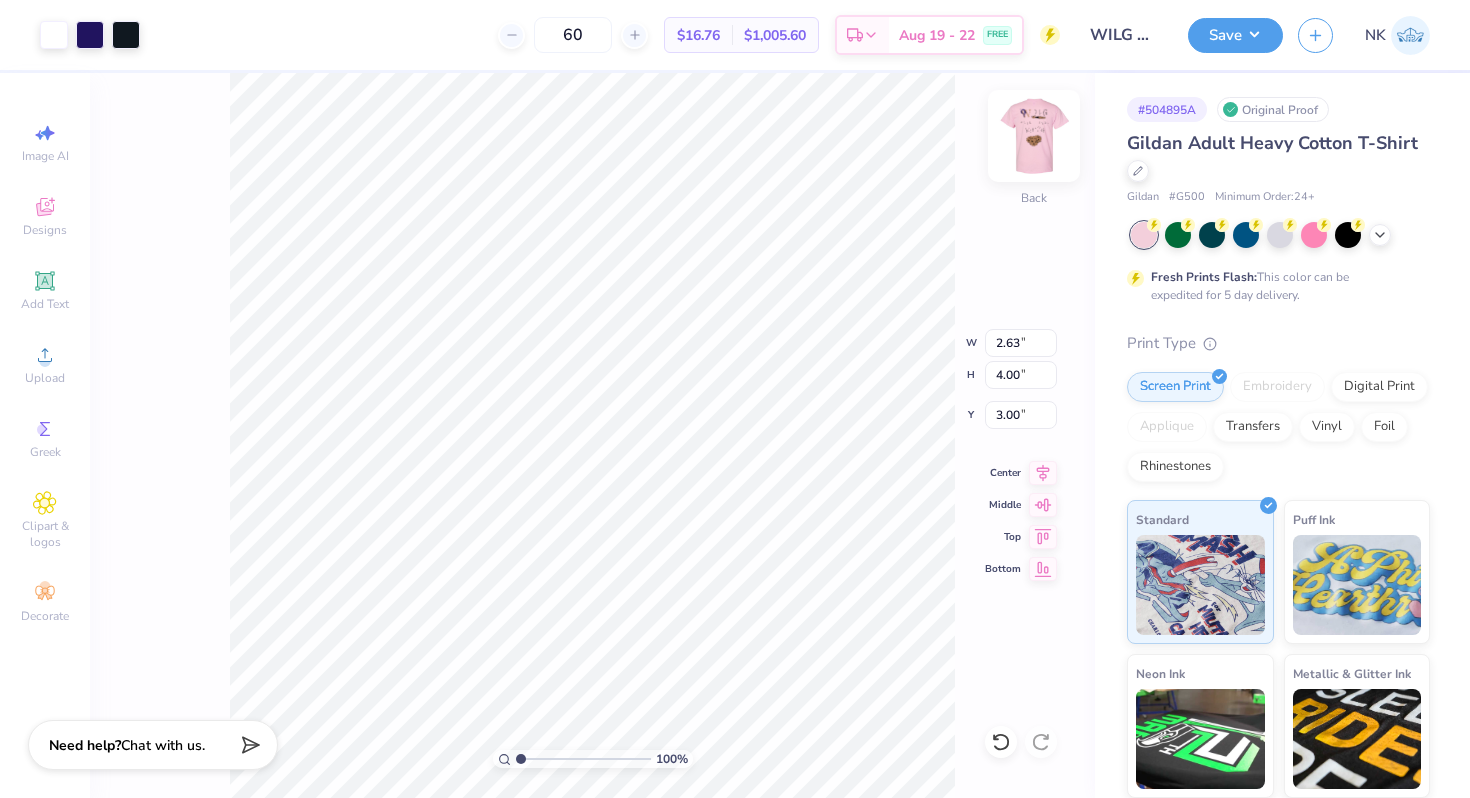 click at bounding box center [1034, 136] 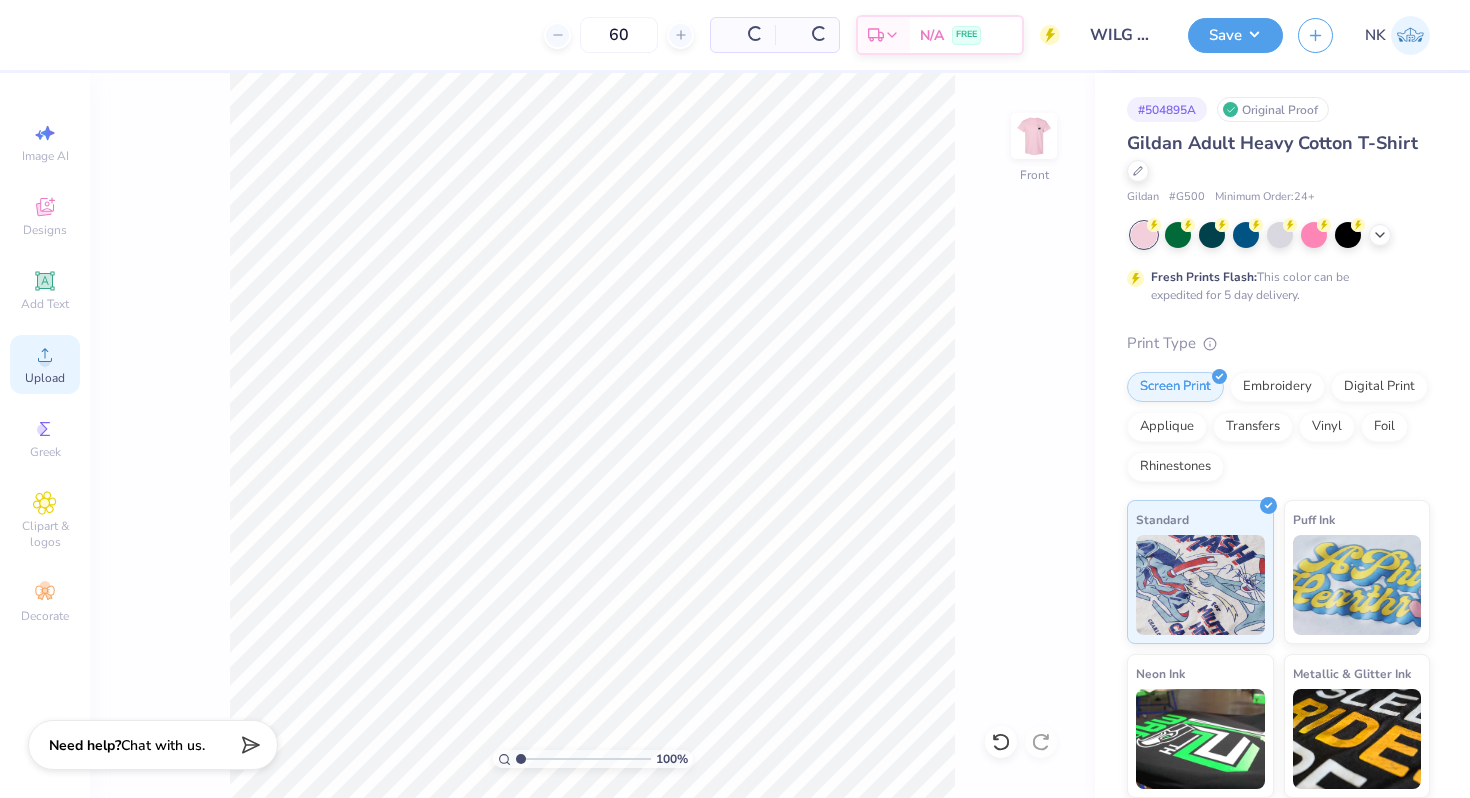 click on "Upload" at bounding box center (45, 378) 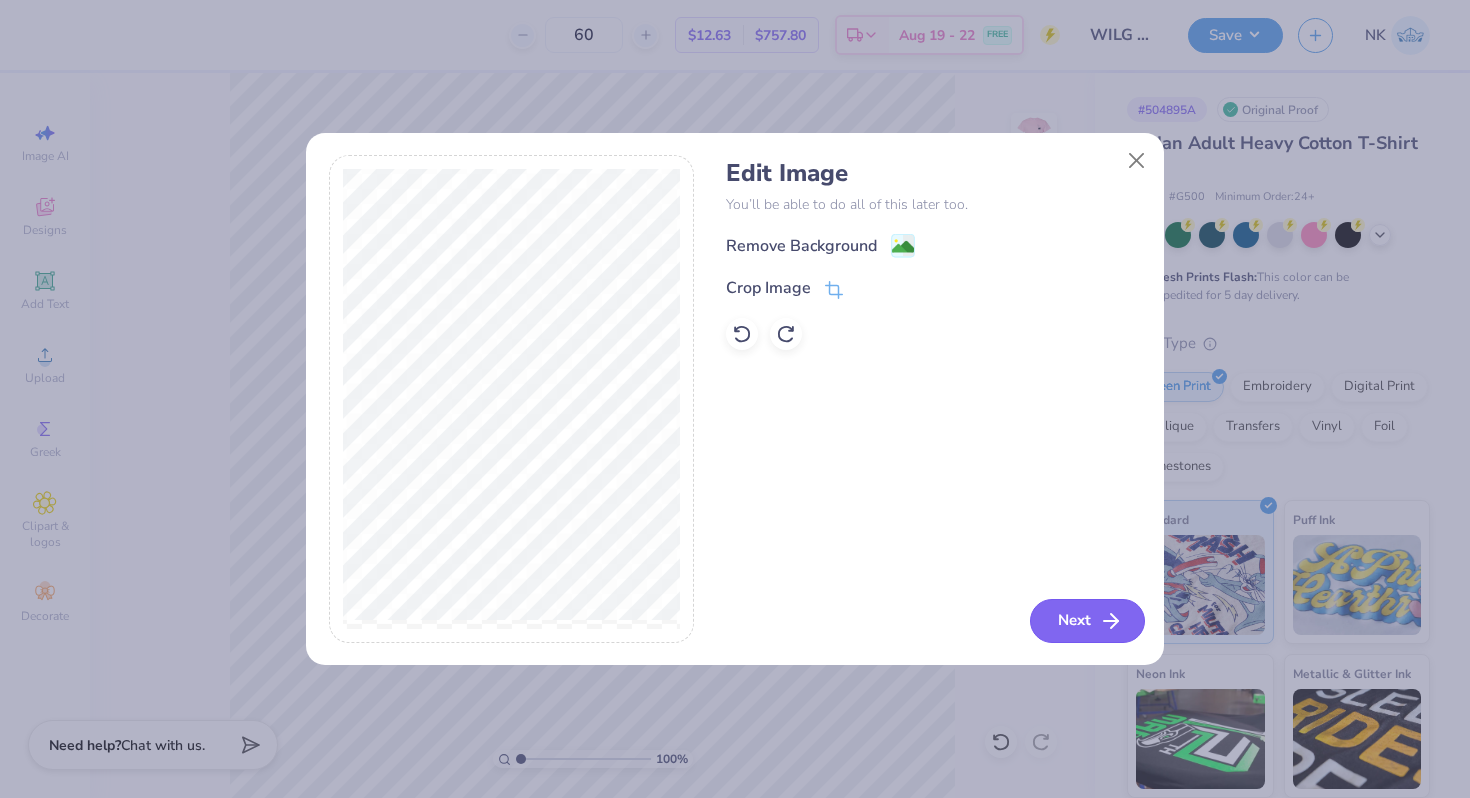 click on "Next" at bounding box center [1087, 621] 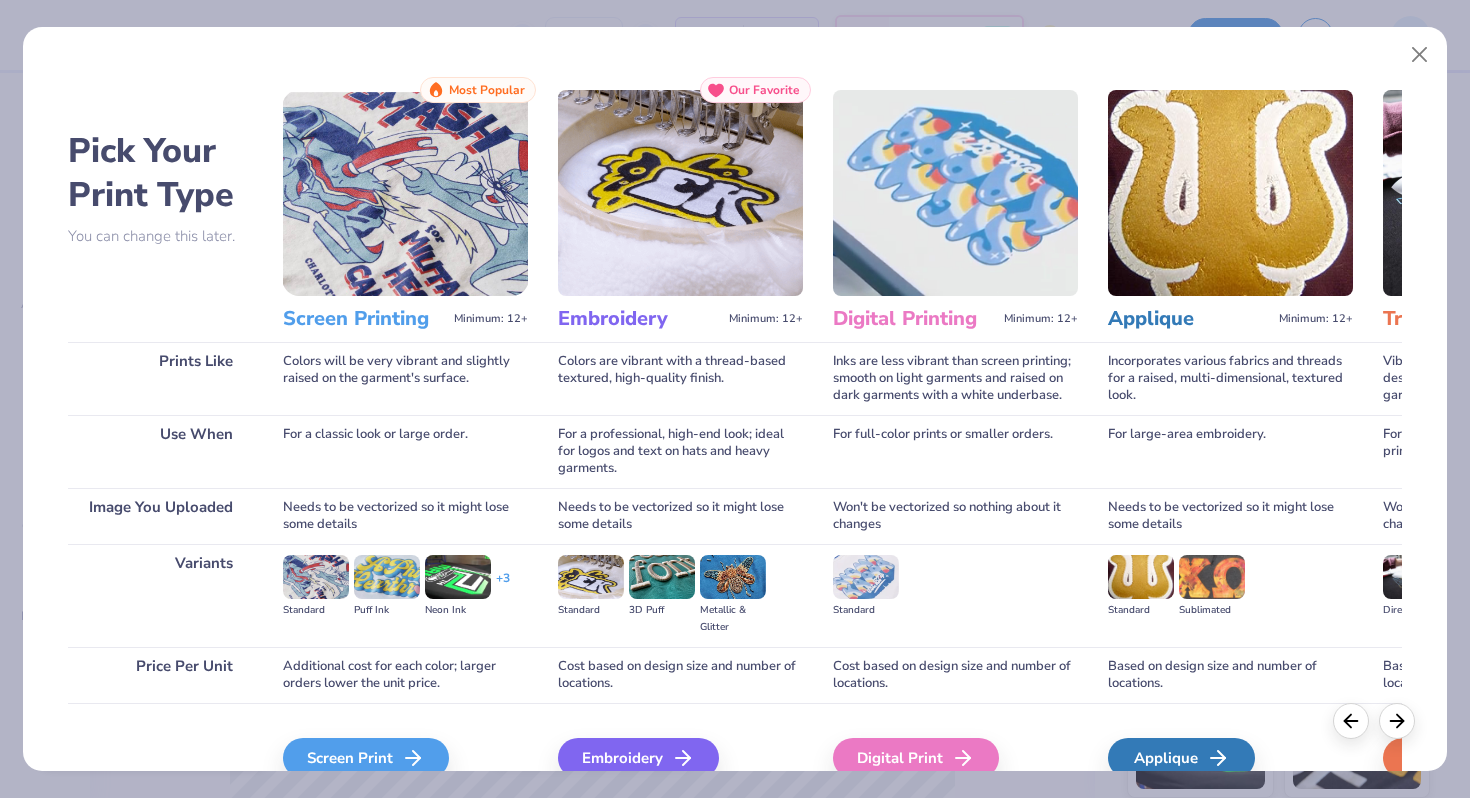 scroll, scrollTop: 99, scrollLeft: 0, axis: vertical 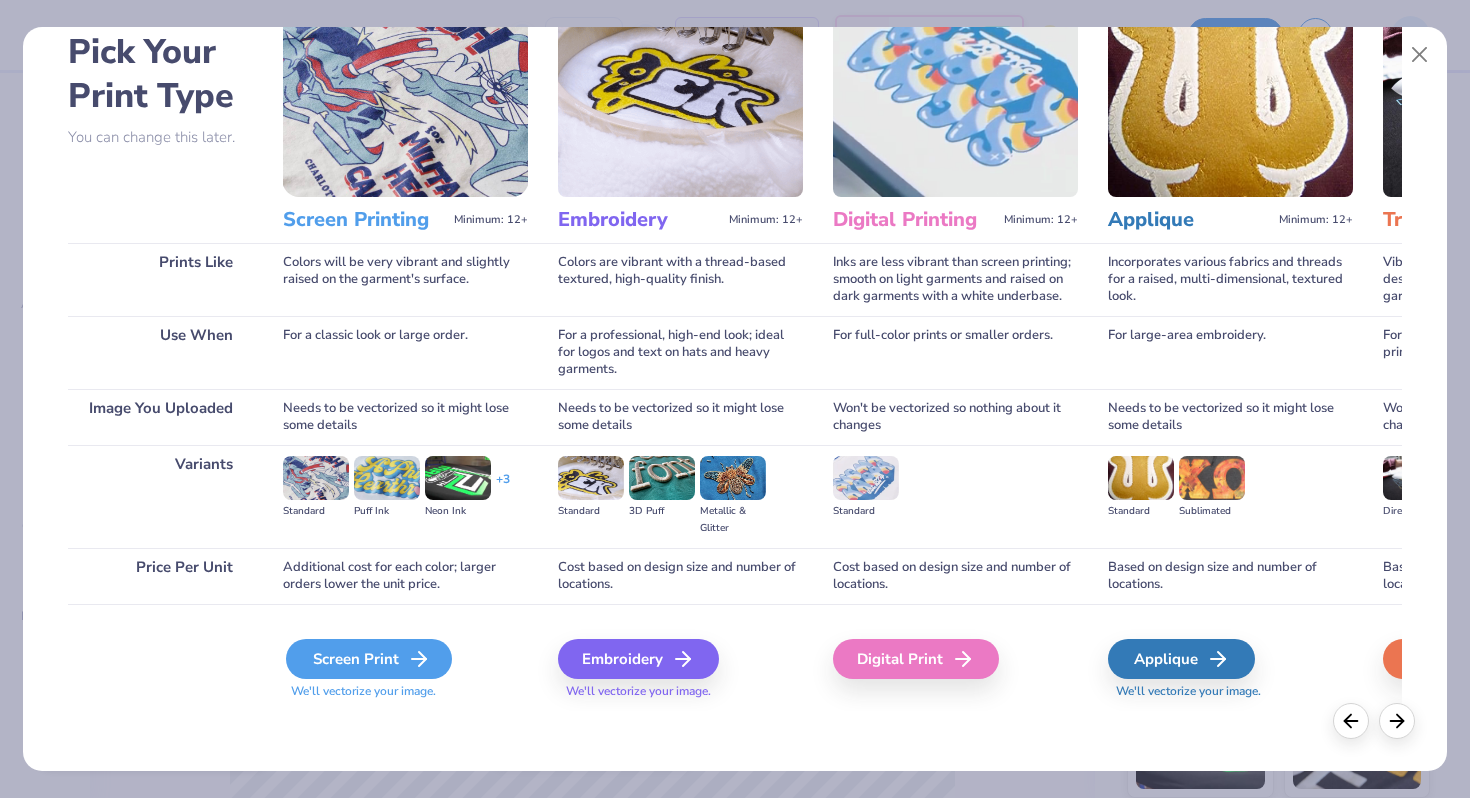 click on "Screen Print" at bounding box center (369, 659) 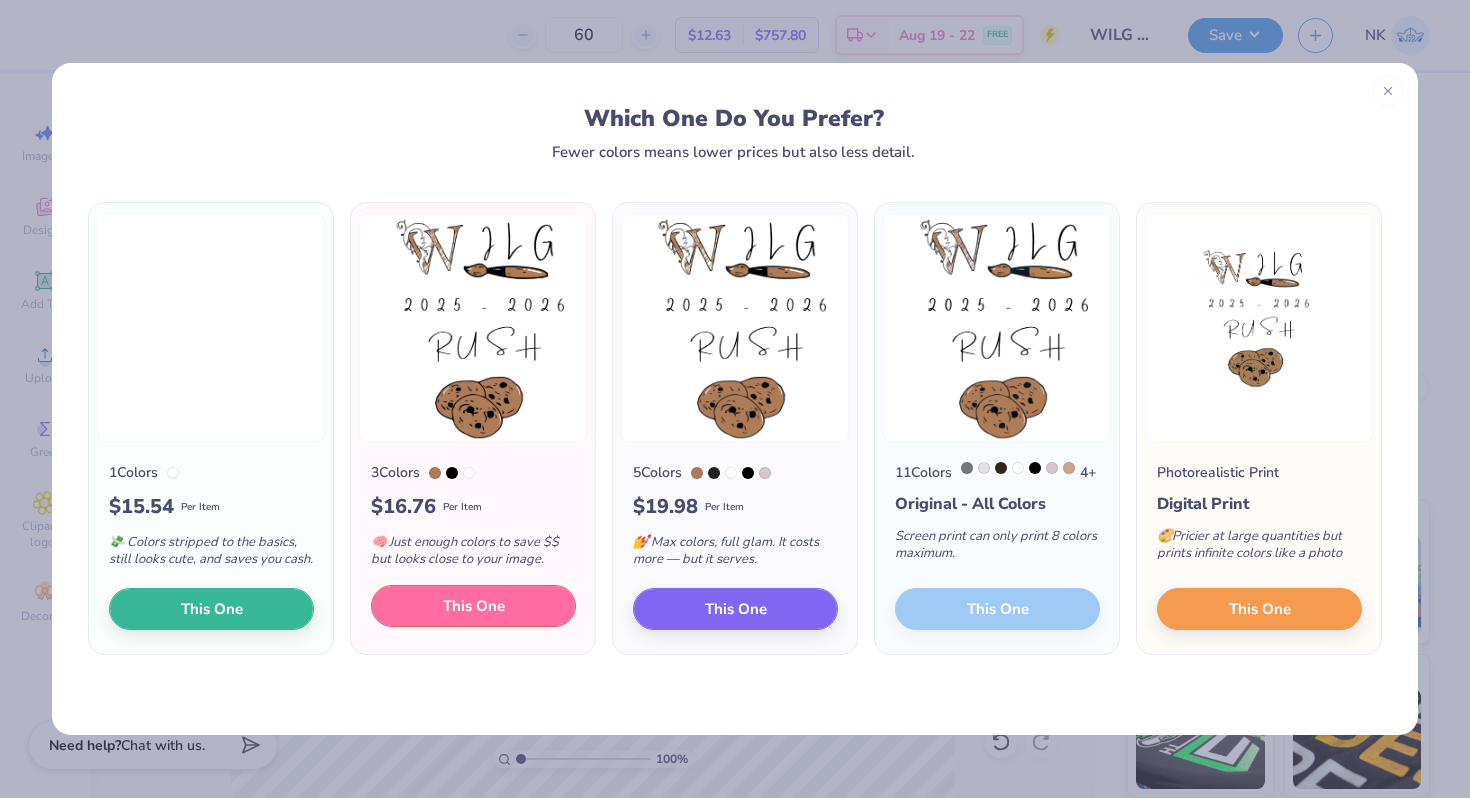 click on "This One" at bounding box center [473, 606] 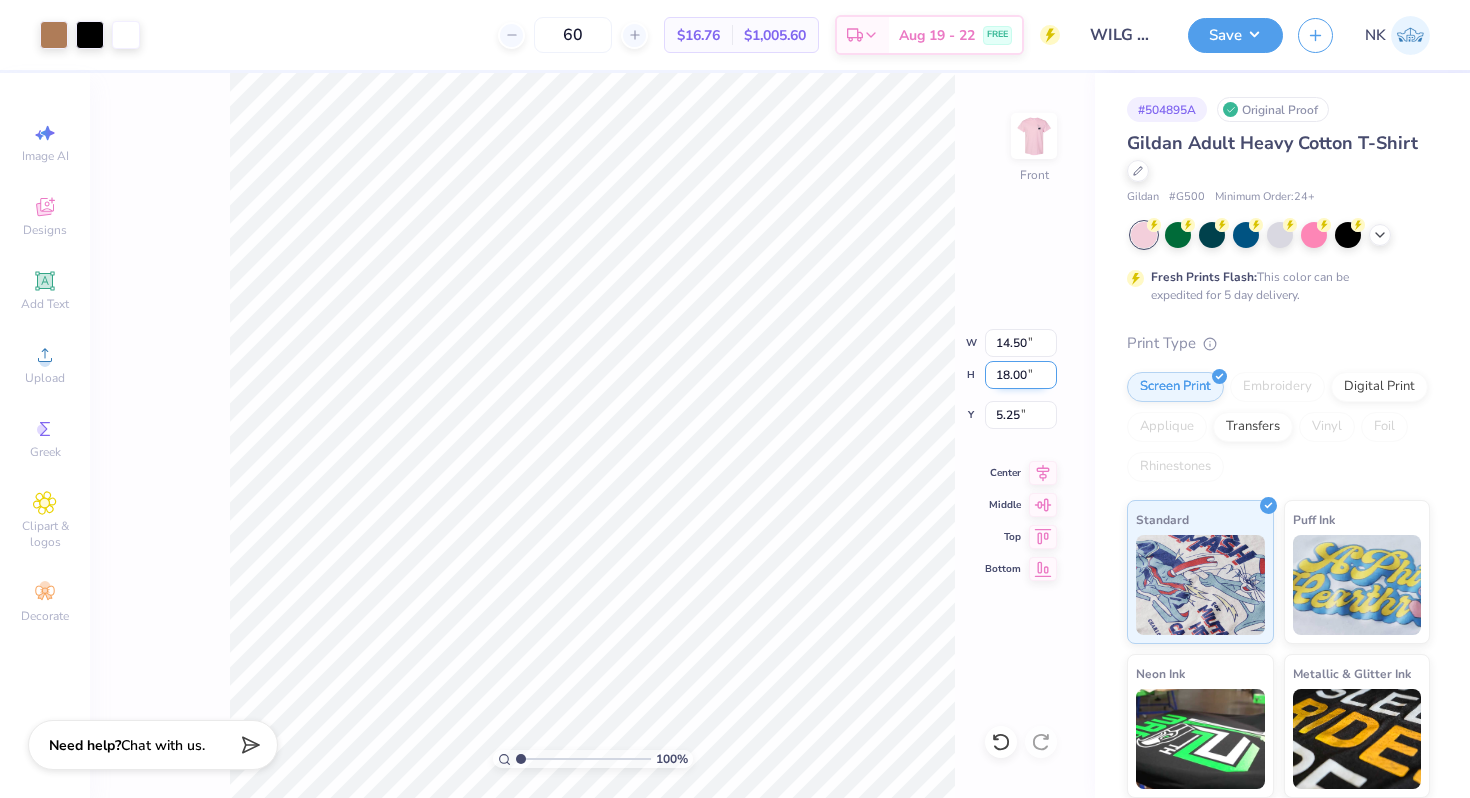 click on "18.00" at bounding box center (1021, 375) 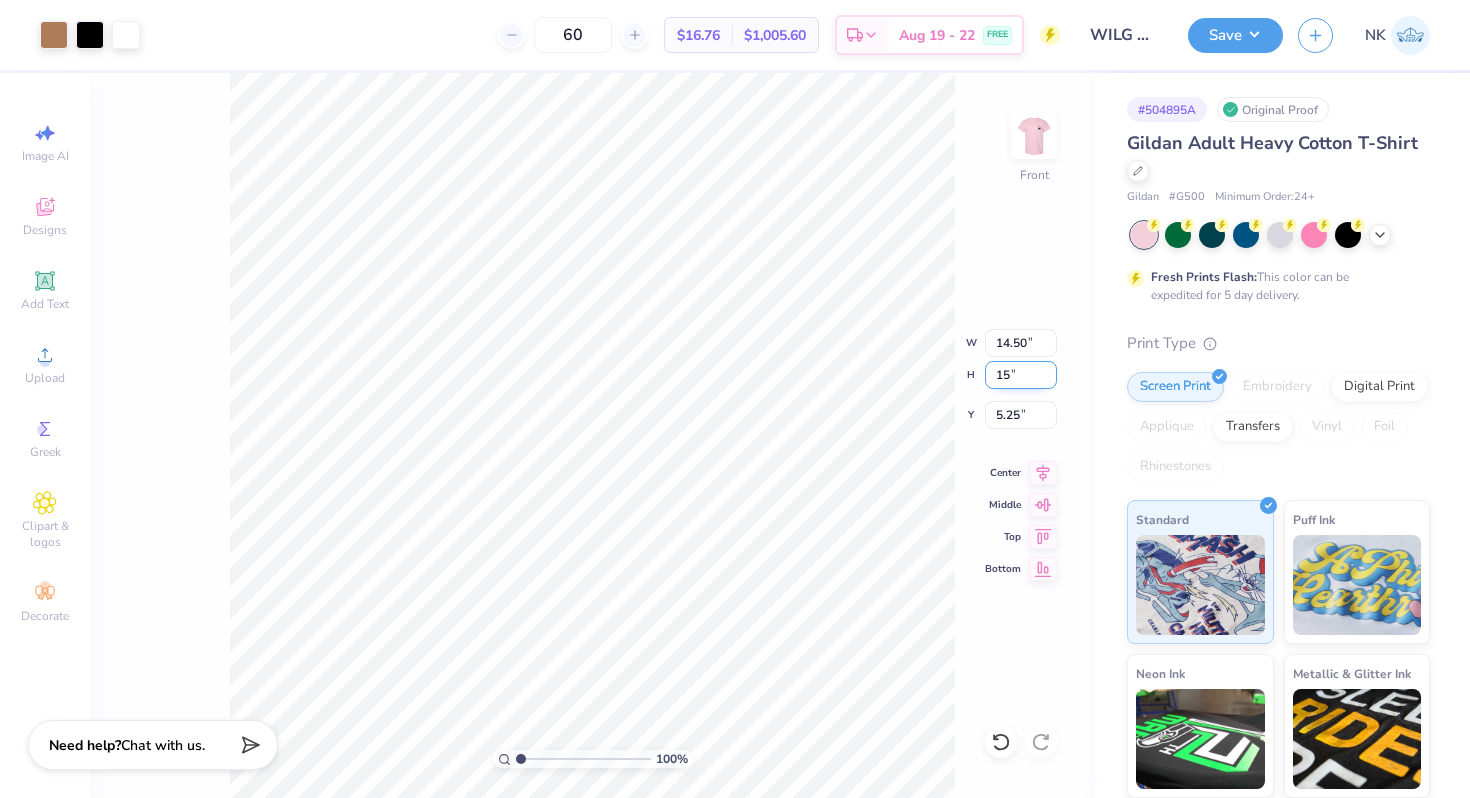type on "15" 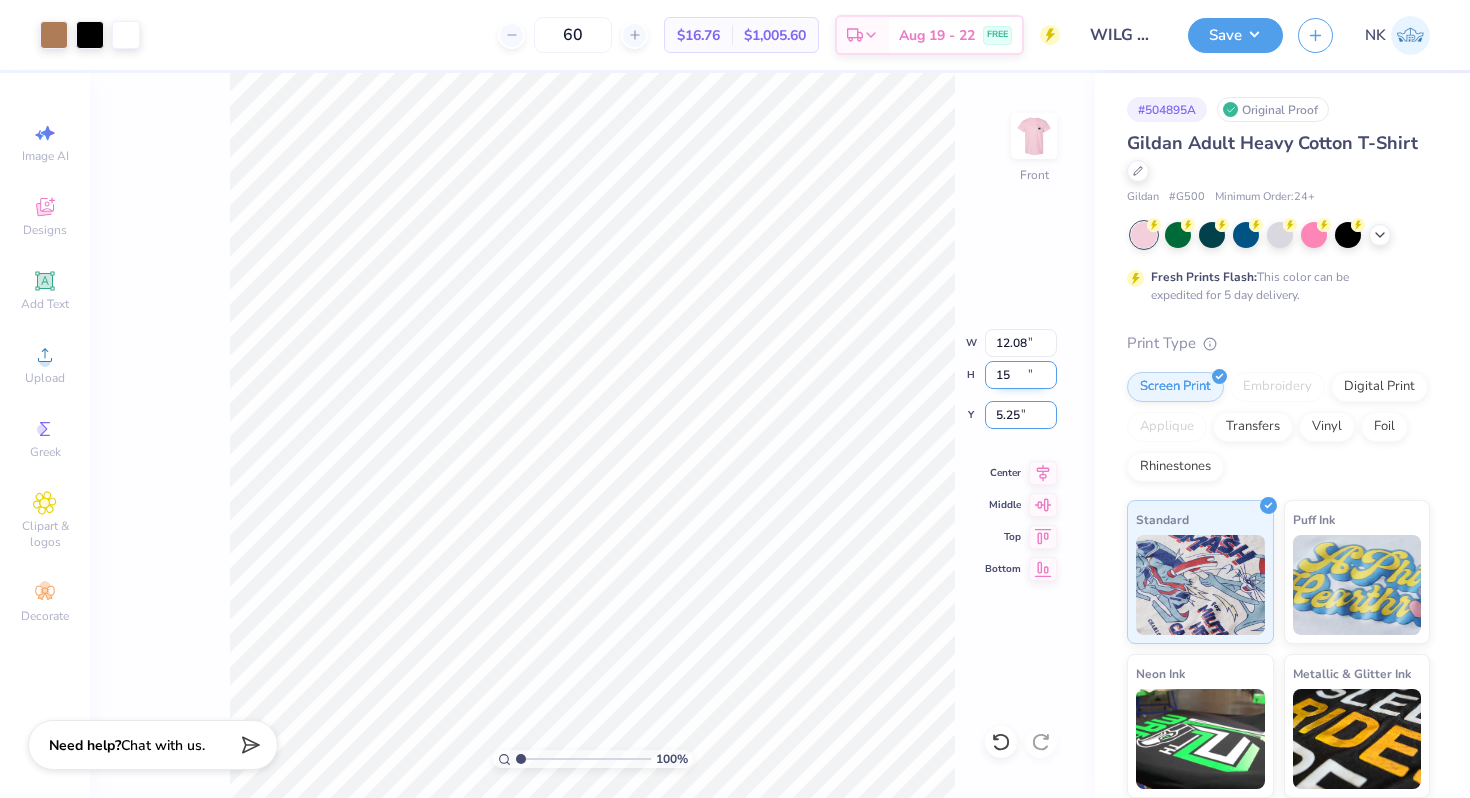 type on "12.08" 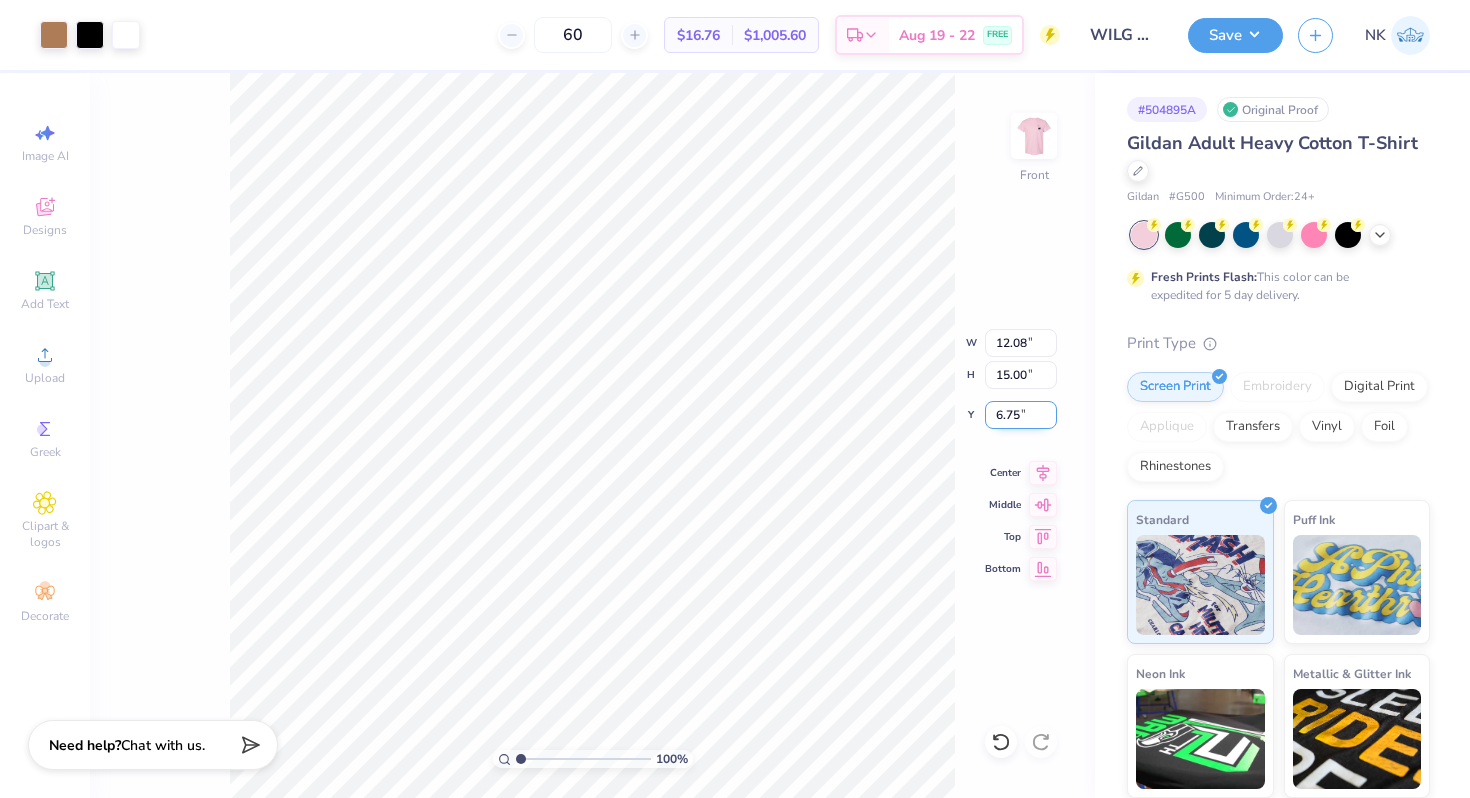 click on "6.75" at bounding box center [1021, 415] 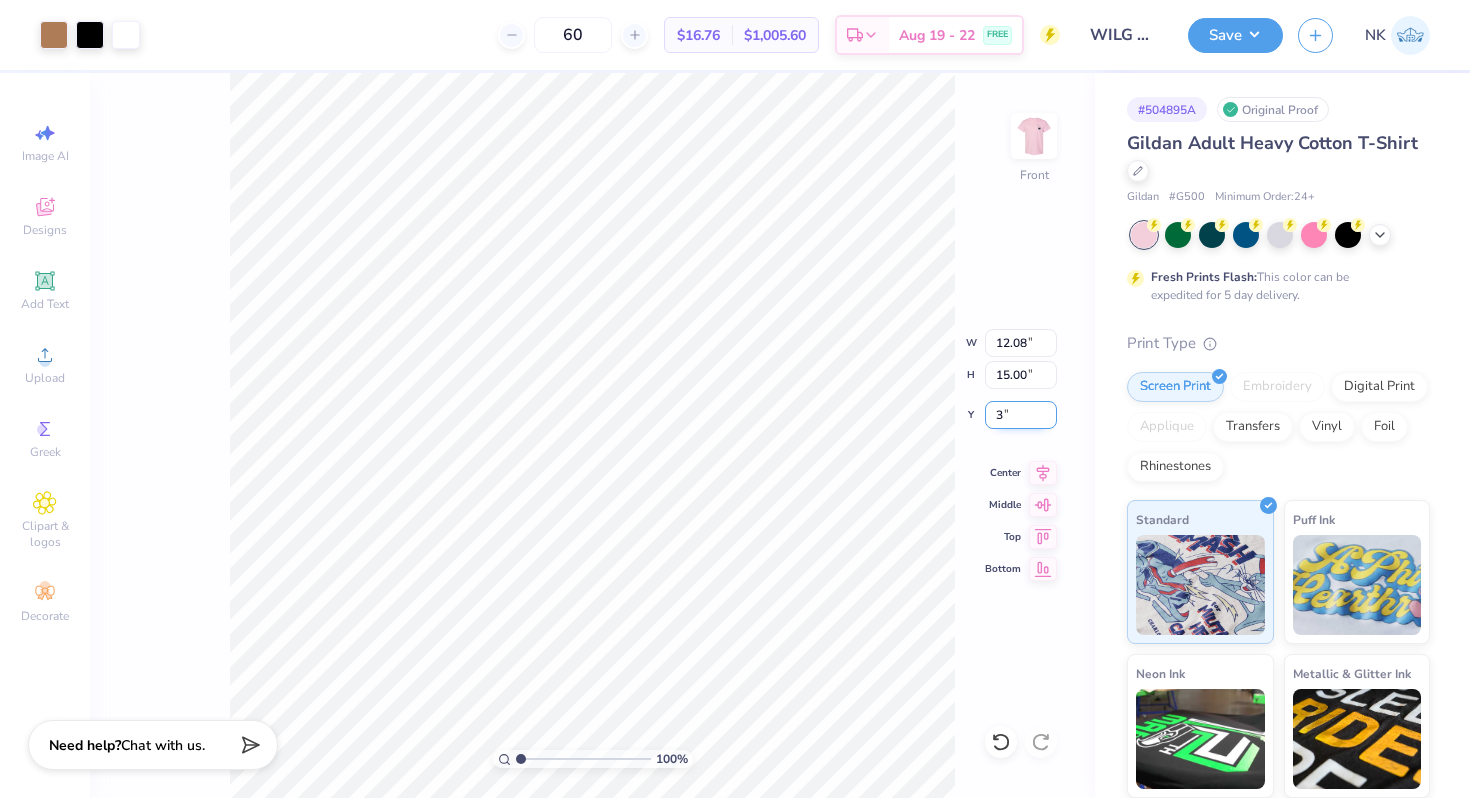 type on "3.00" 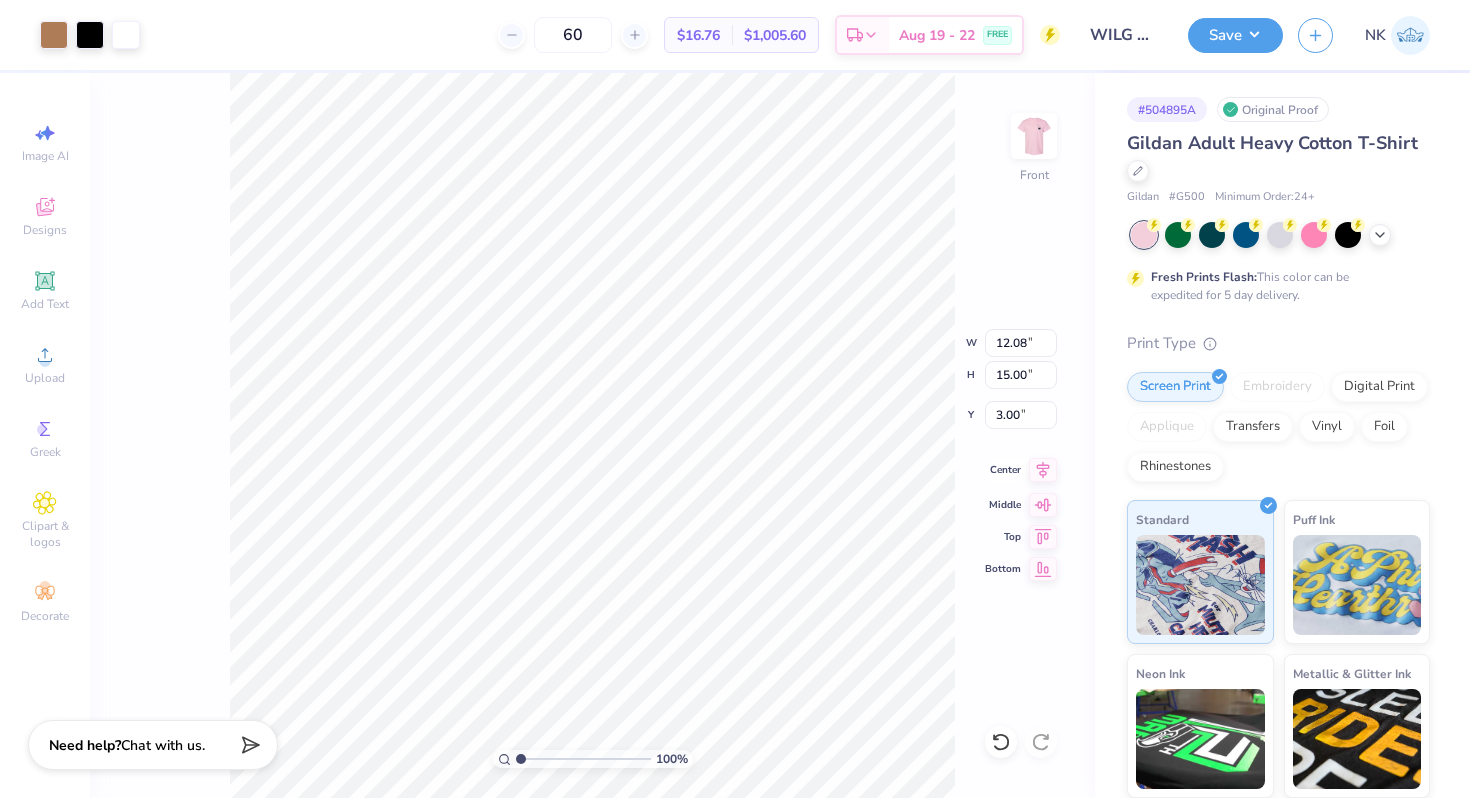 click 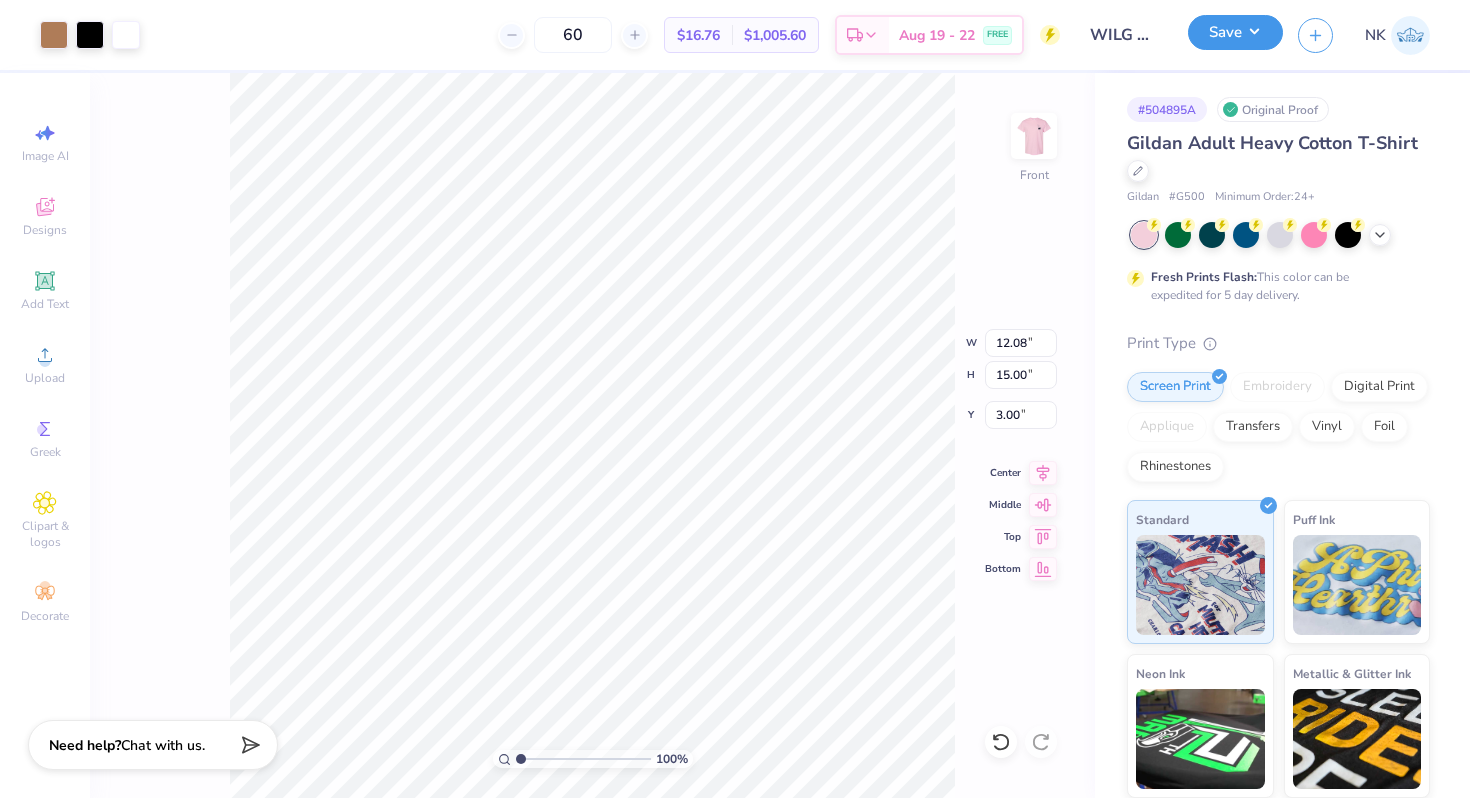 click on "Save" at bounding box center (1235, 32) 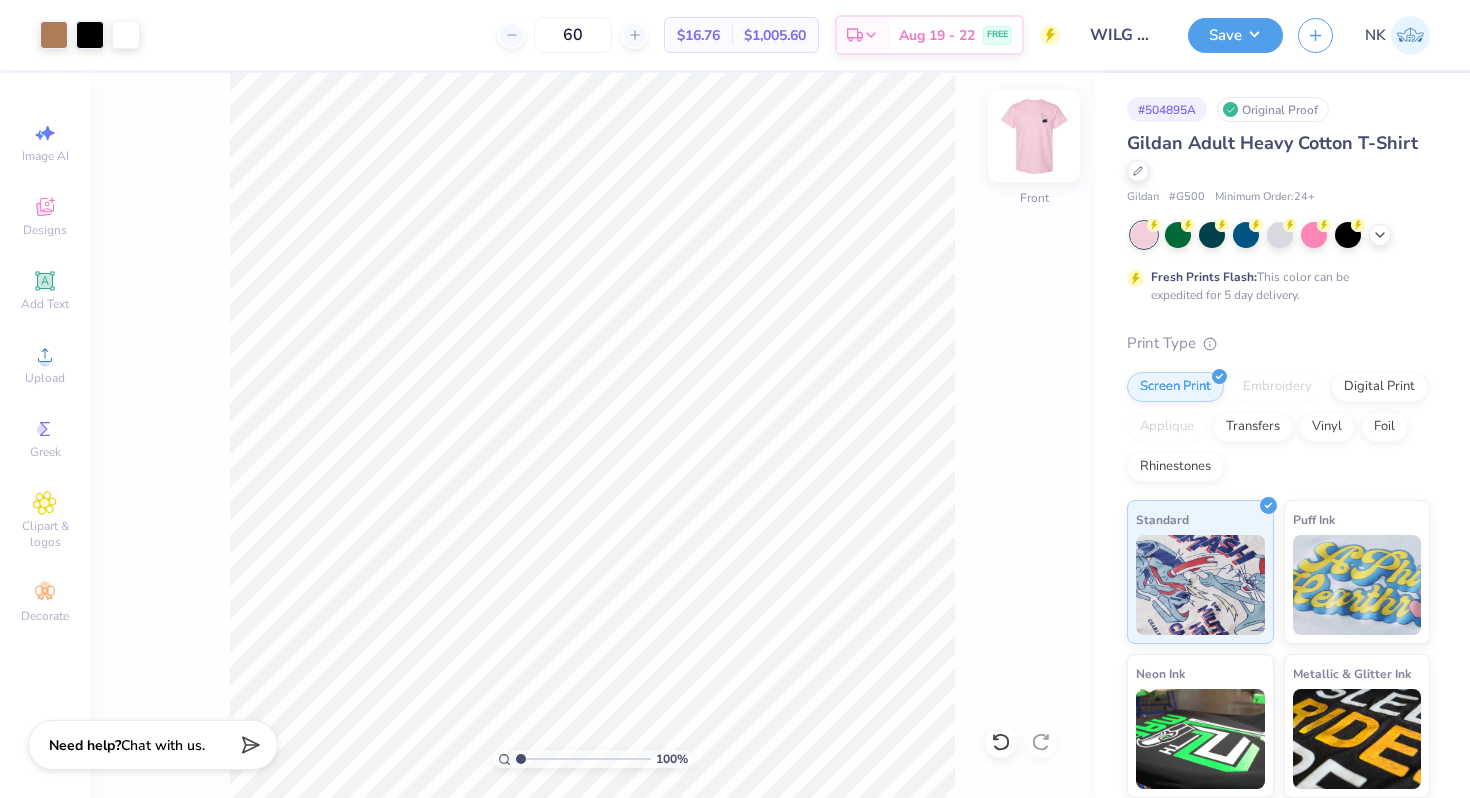 click at bounding box center (1034, 136) 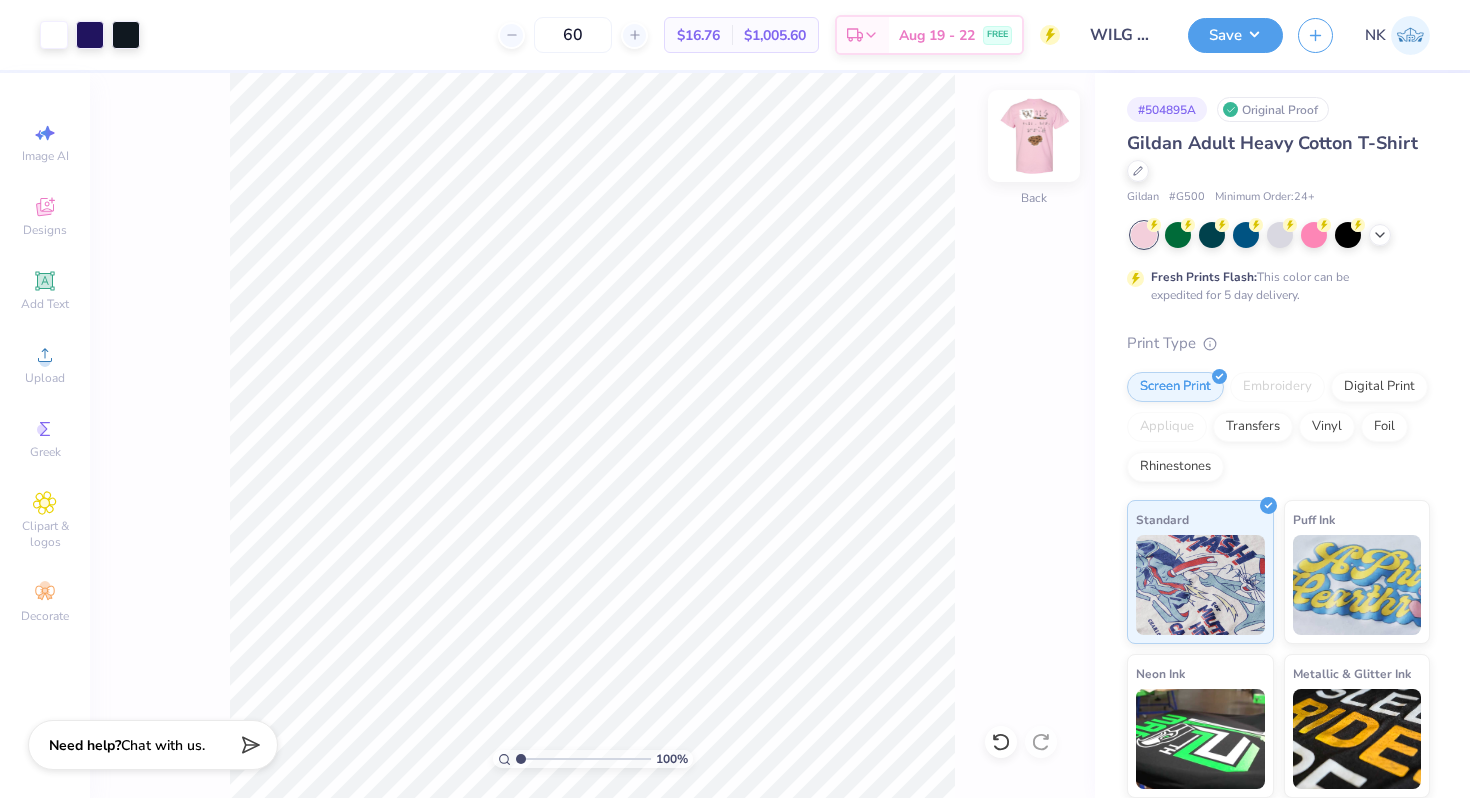 click at bounding box center (1034, 136) 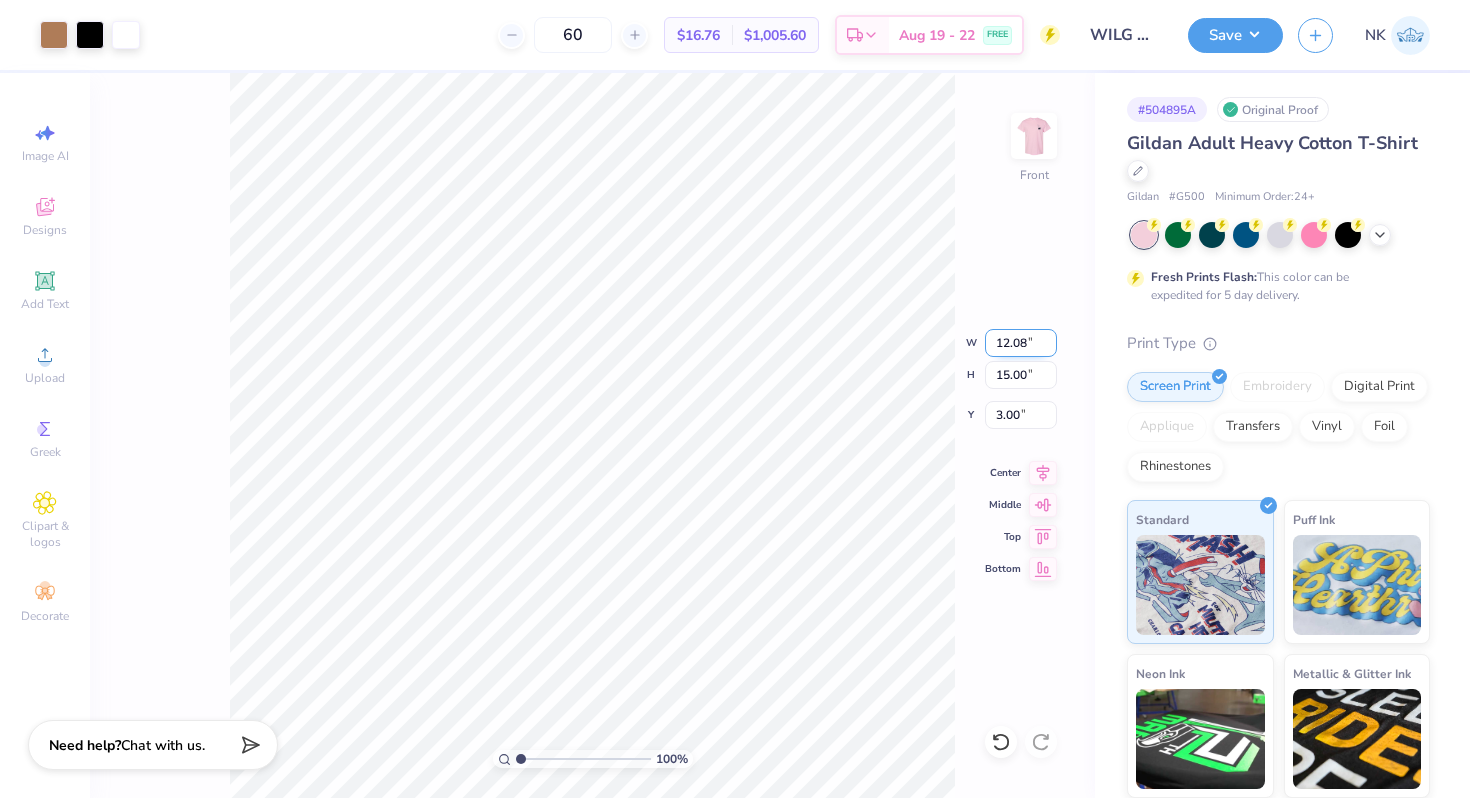 click on "12.08" at bounding box center [1021, 343] 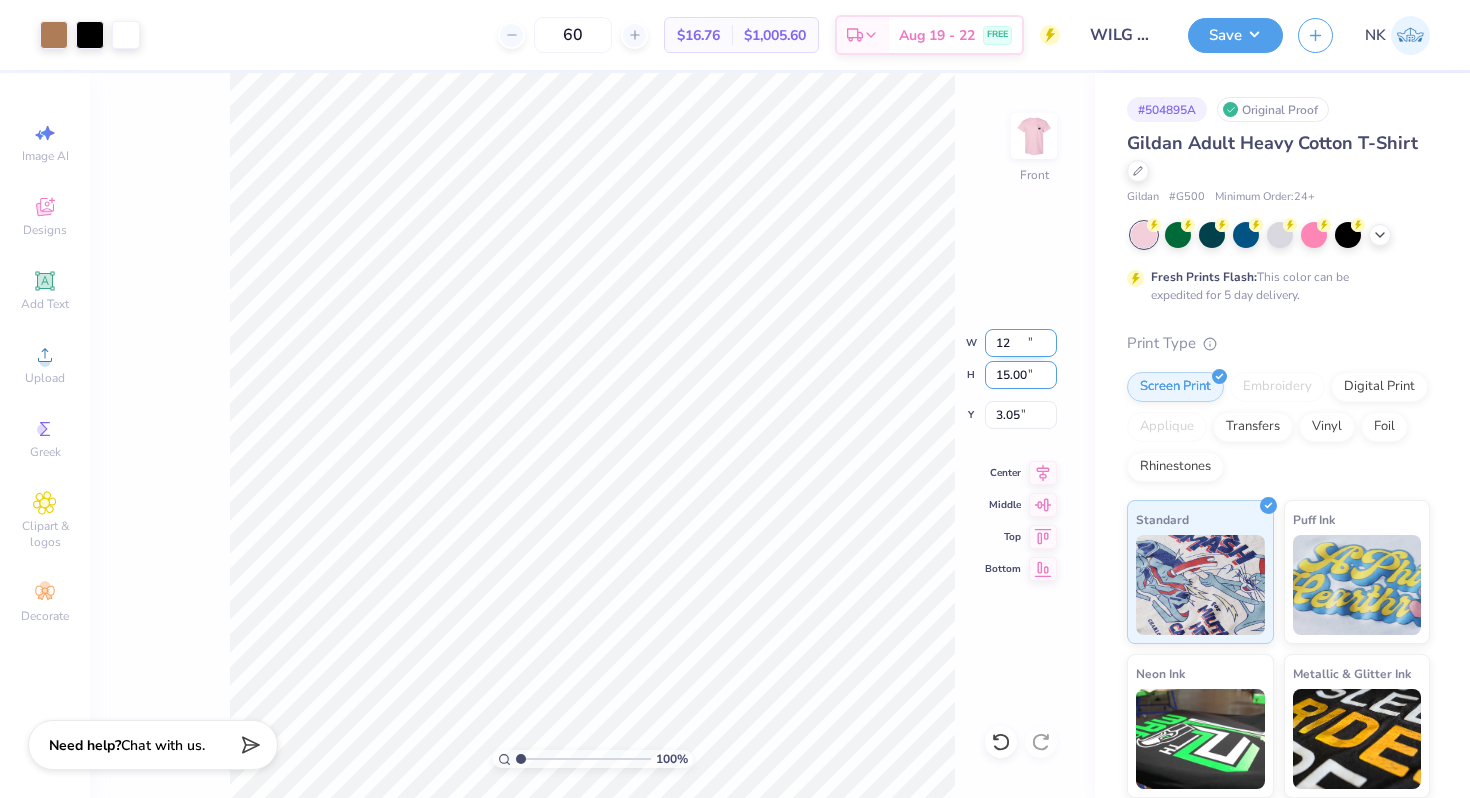 type on "12.00" 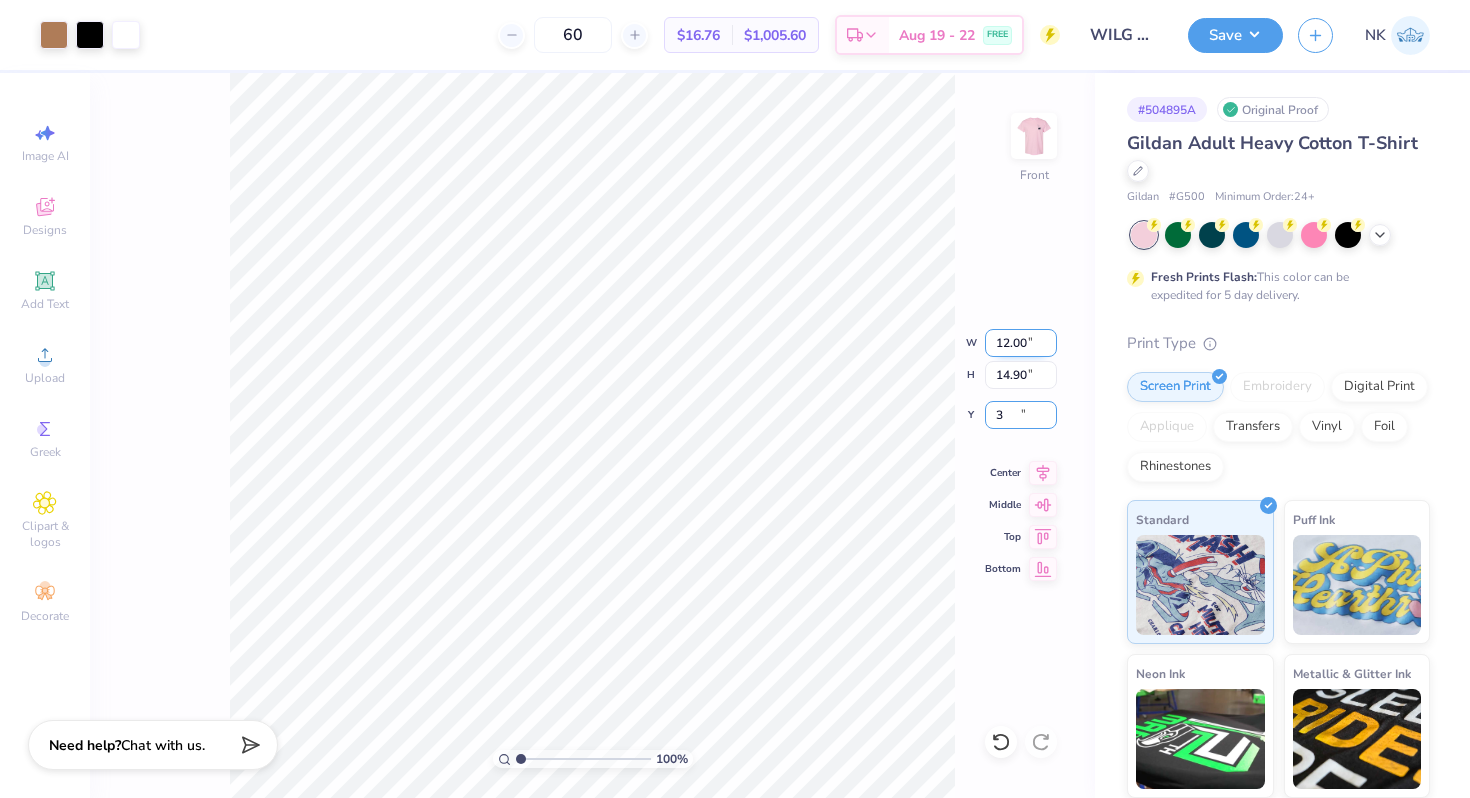 type on "3.00" 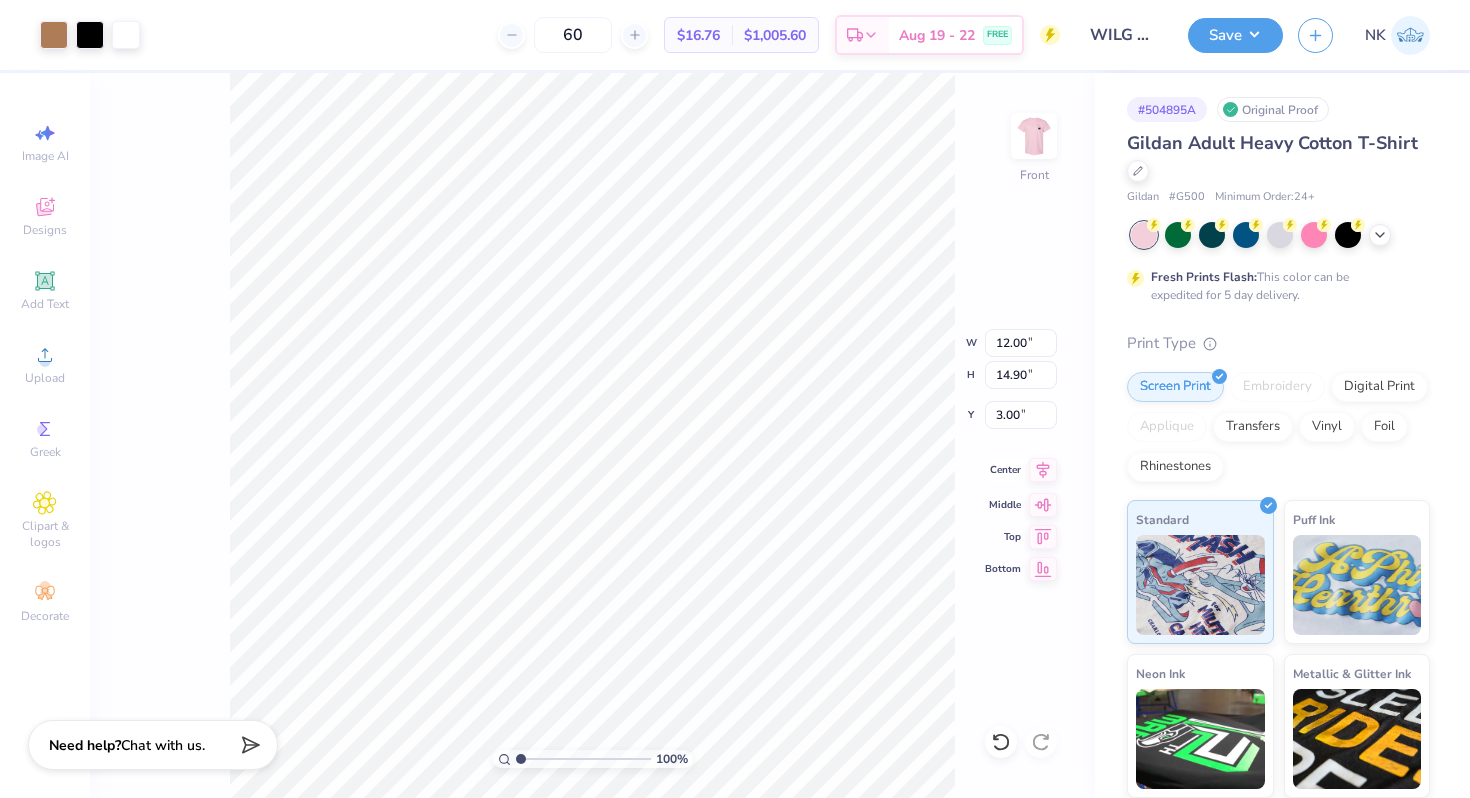 click 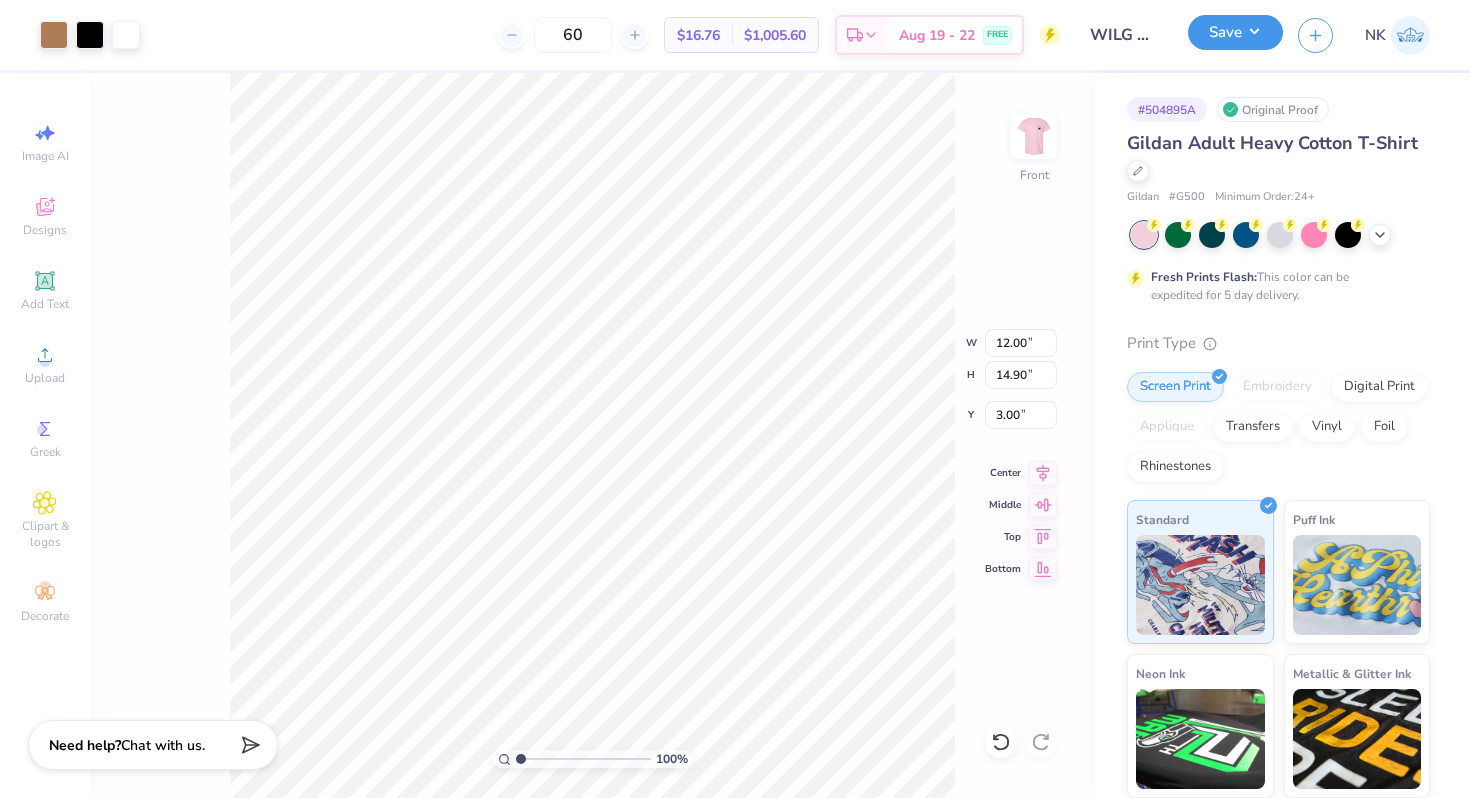 click on "Save" at bounding box center [1235, 32] 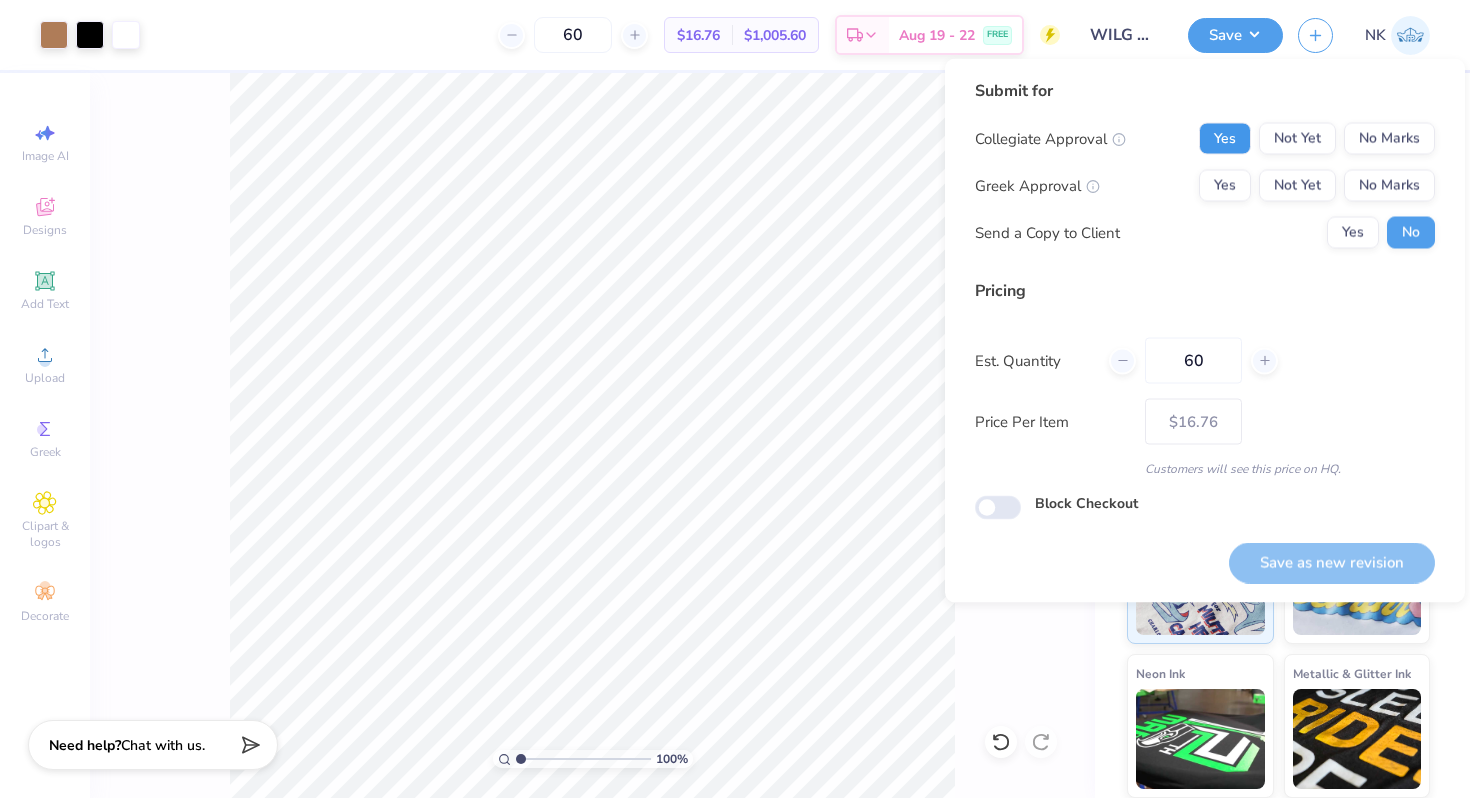 click on "Yes" at bounding box center [1225, 139] 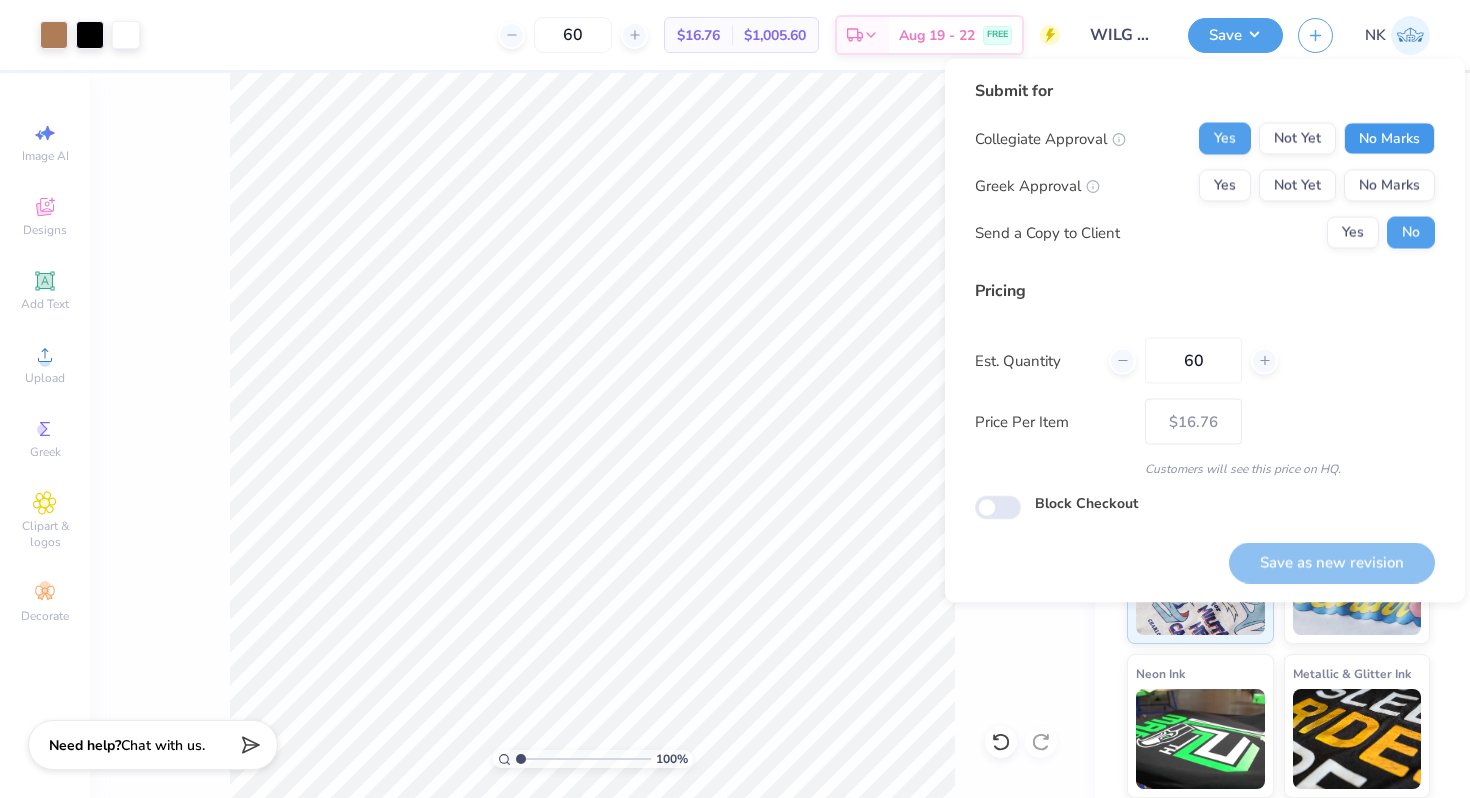 click on "No Marks" at bounding box center (1389, 139) 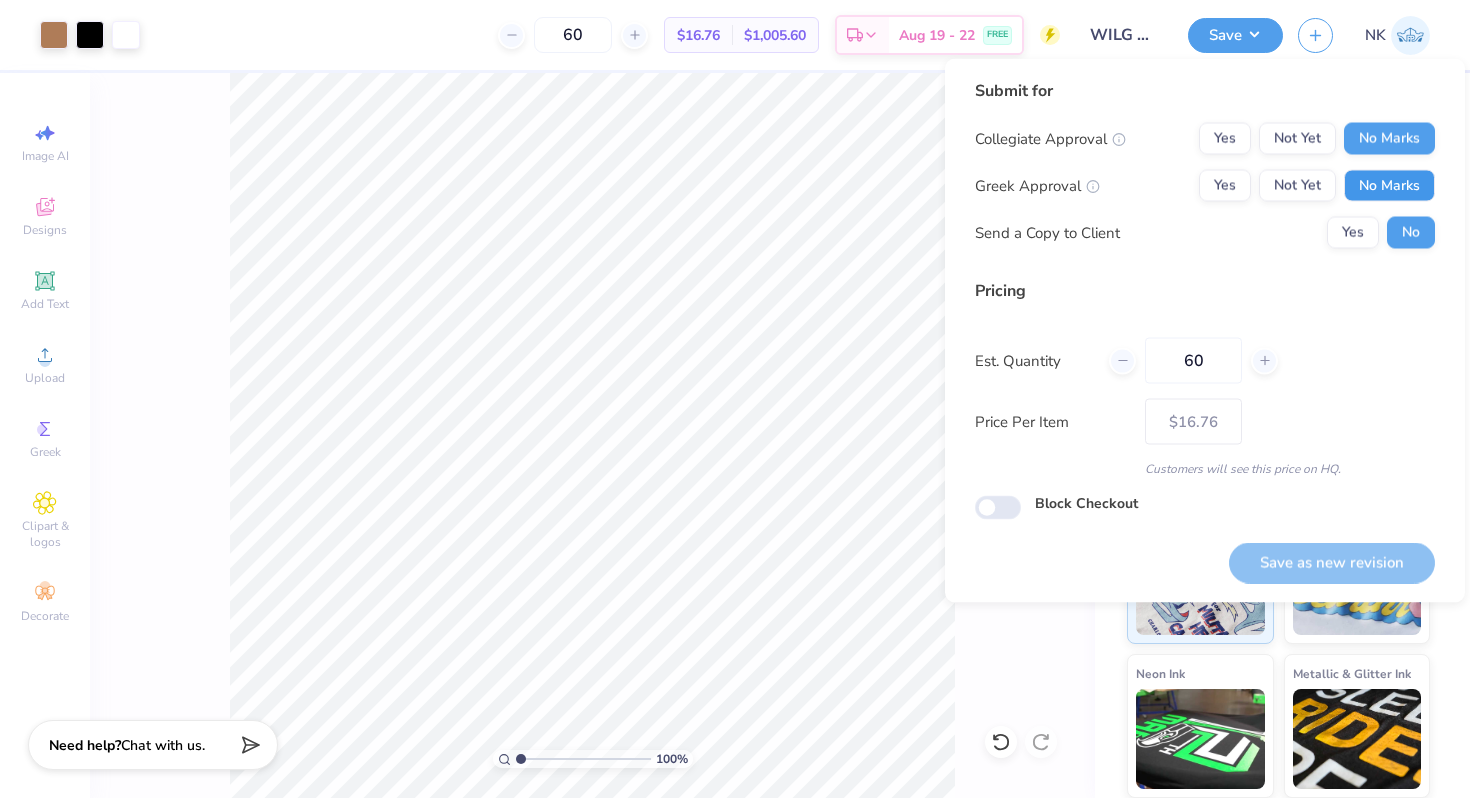 click on "No Marks" at bounding box center [1389, 186] 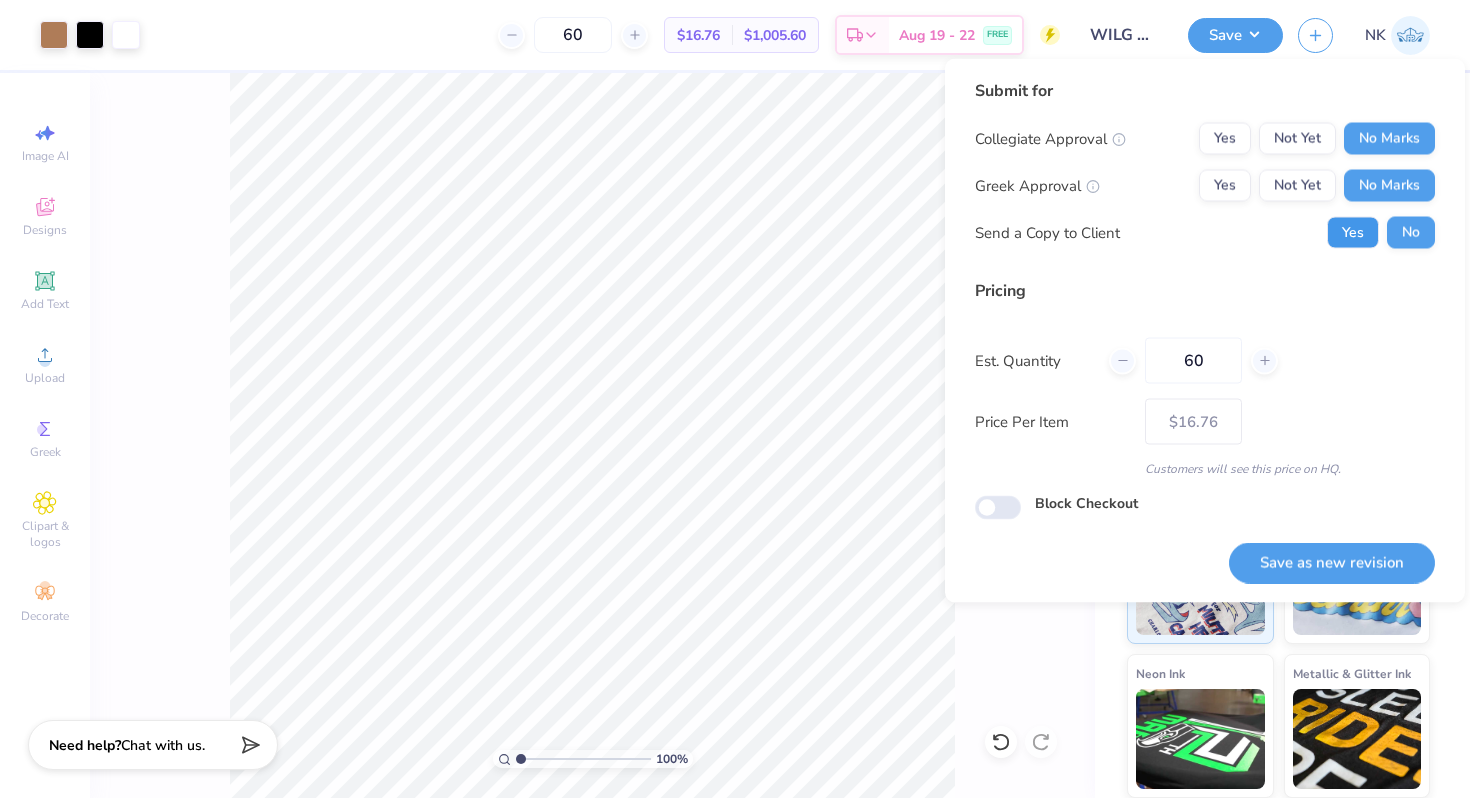 click on "Yes" at bounding box center [1353, 233] 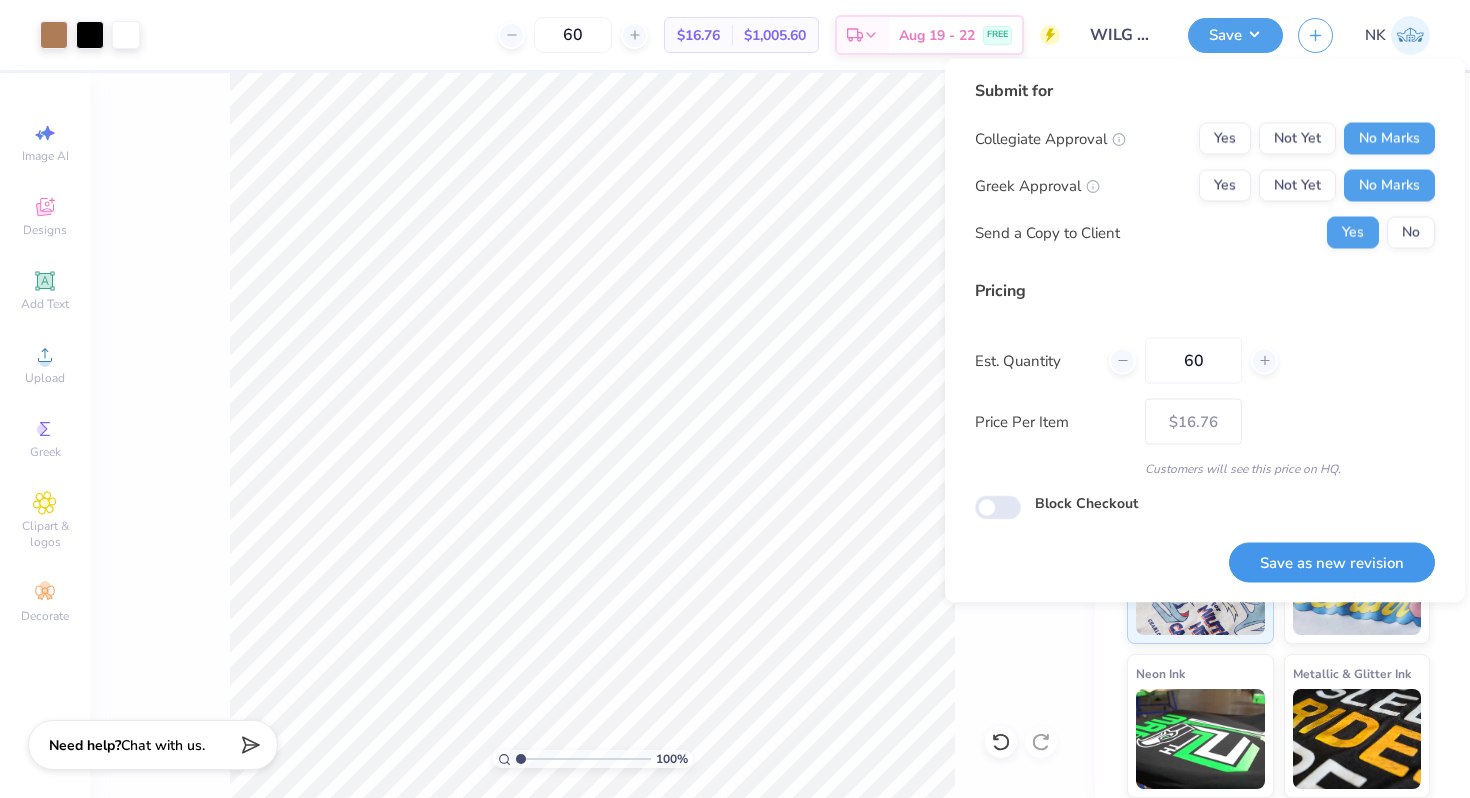click on "Save as new revision" at bounding box center [1332, 562] 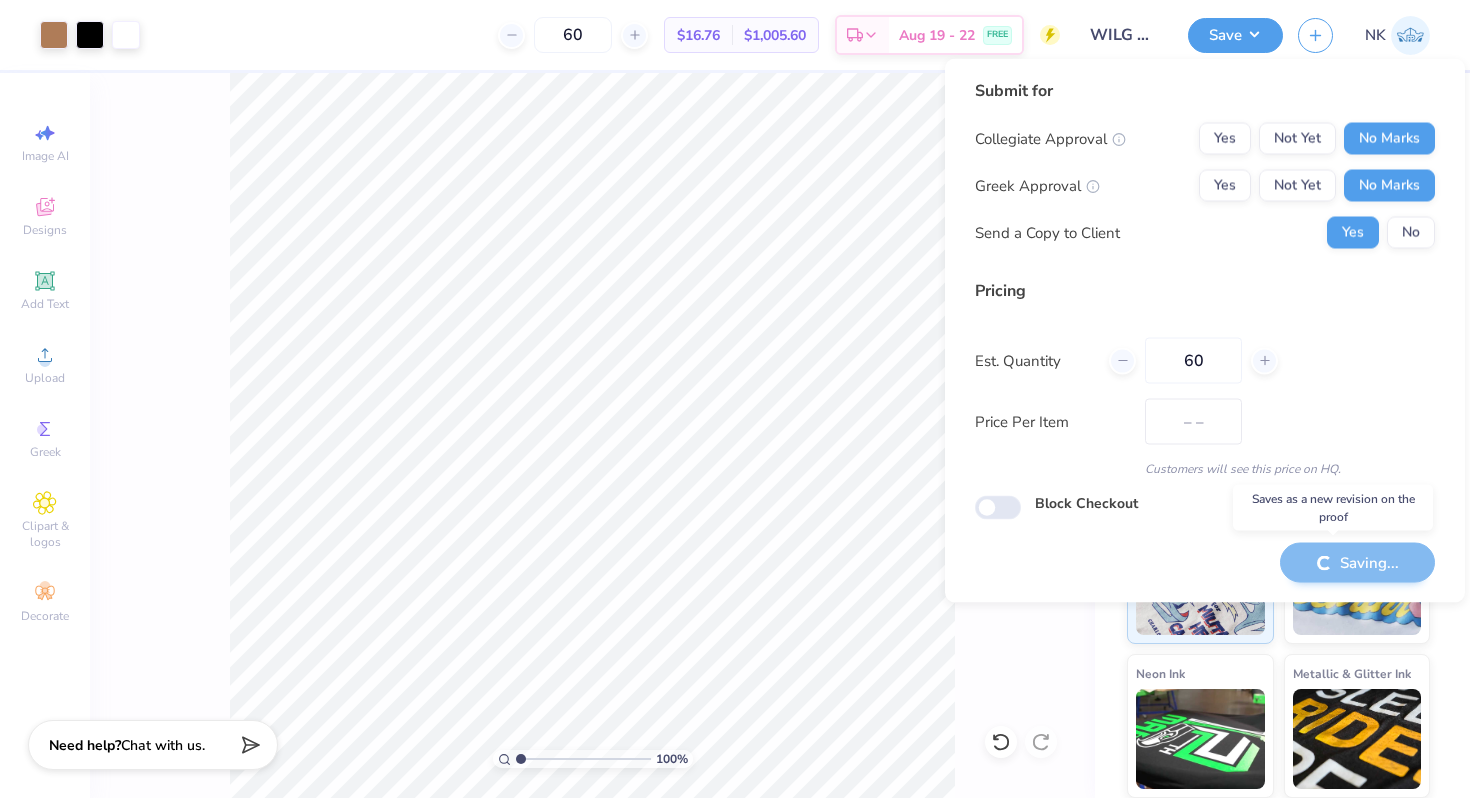 type on "$16.76" 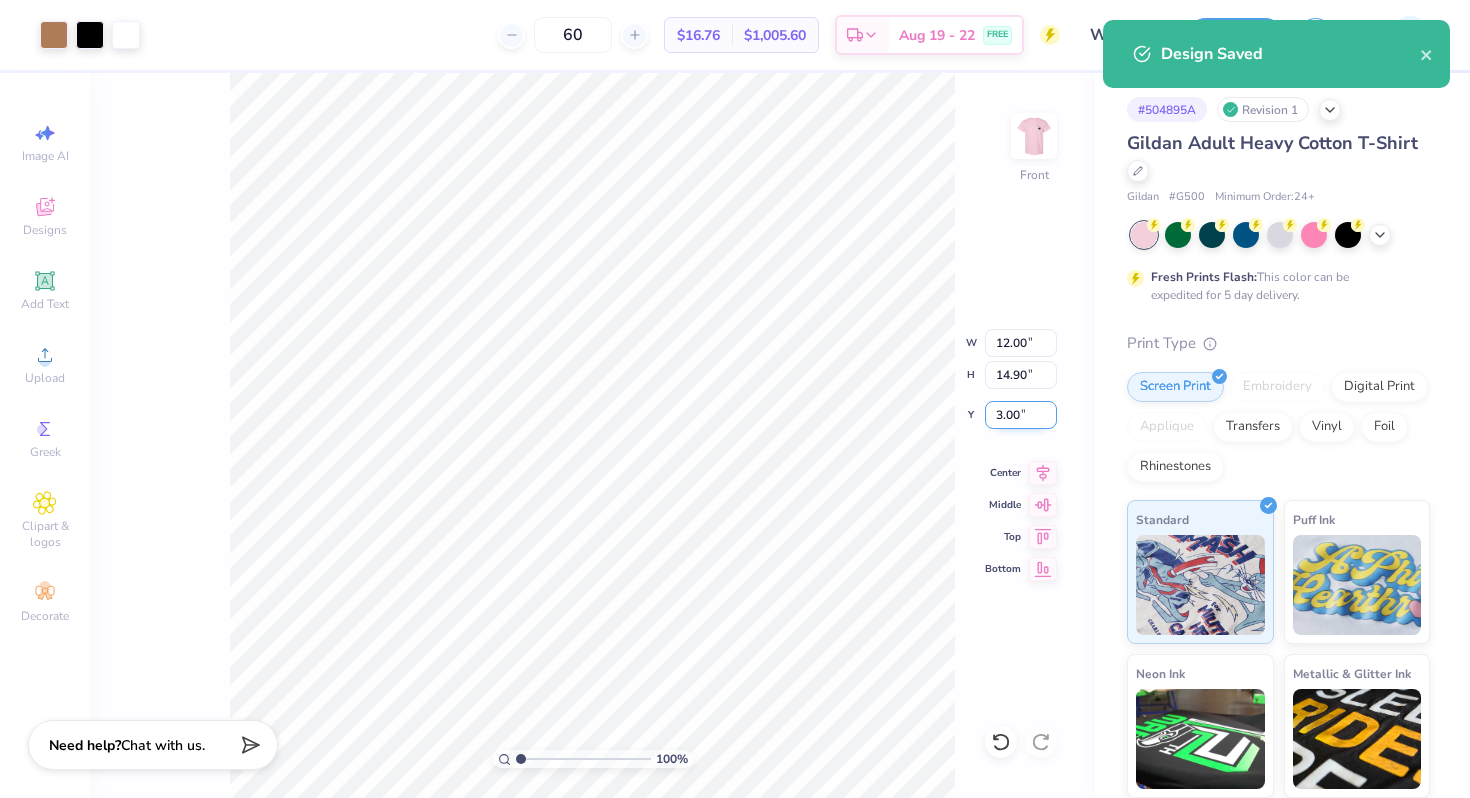click on "3.00" at bounding box center [1021, 415] 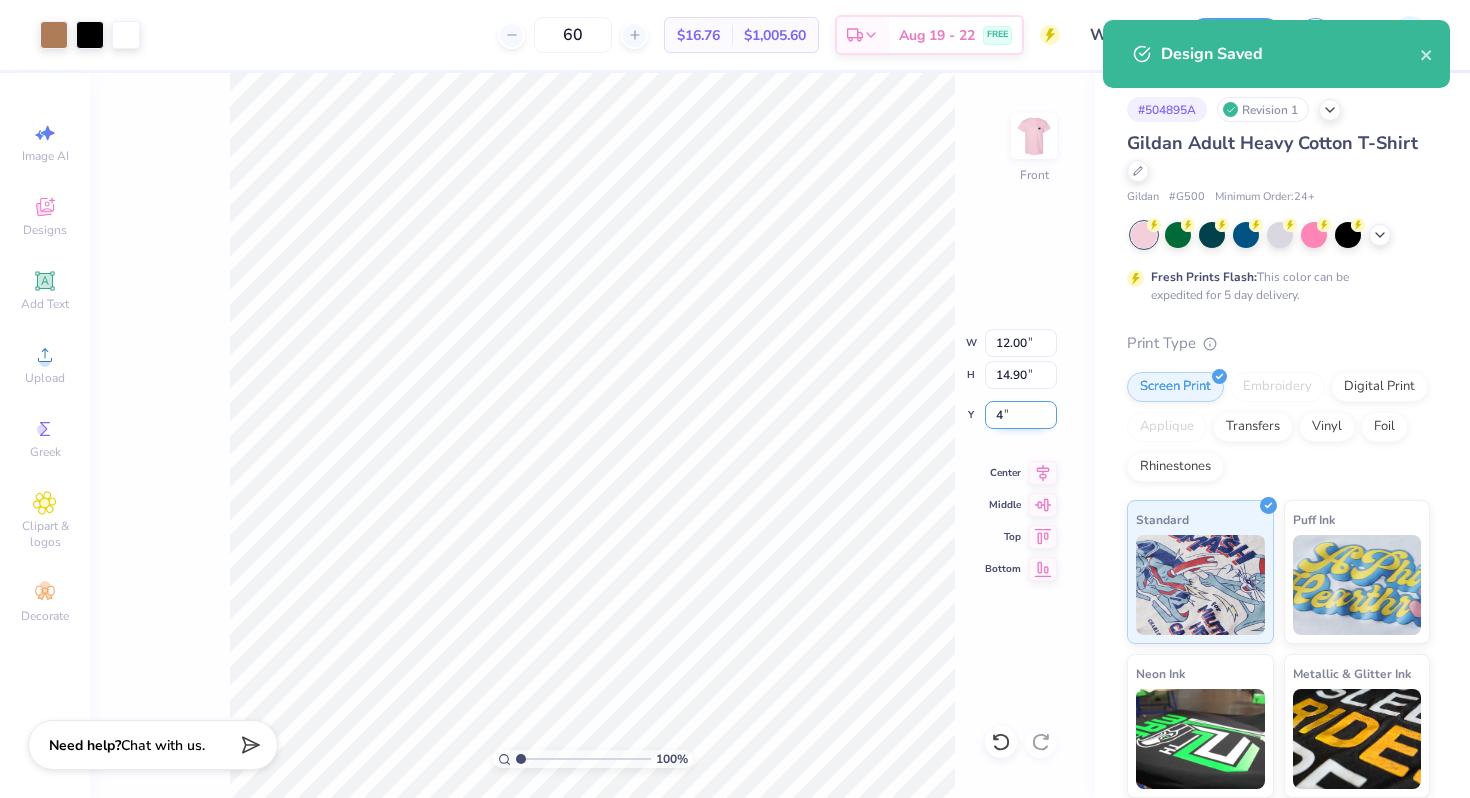 type on "4.00" 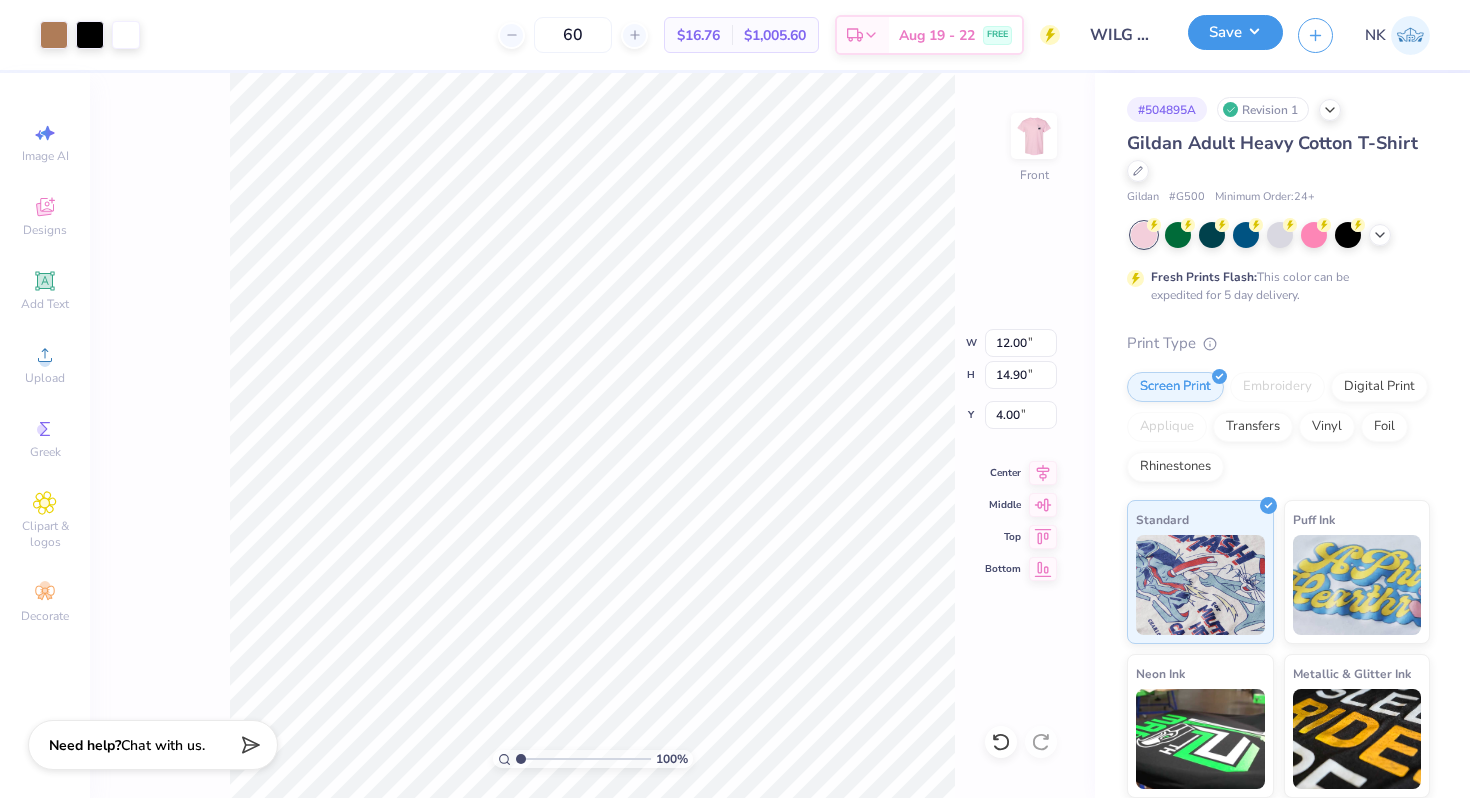 click on "Save" at bounding box center (1235, 32) 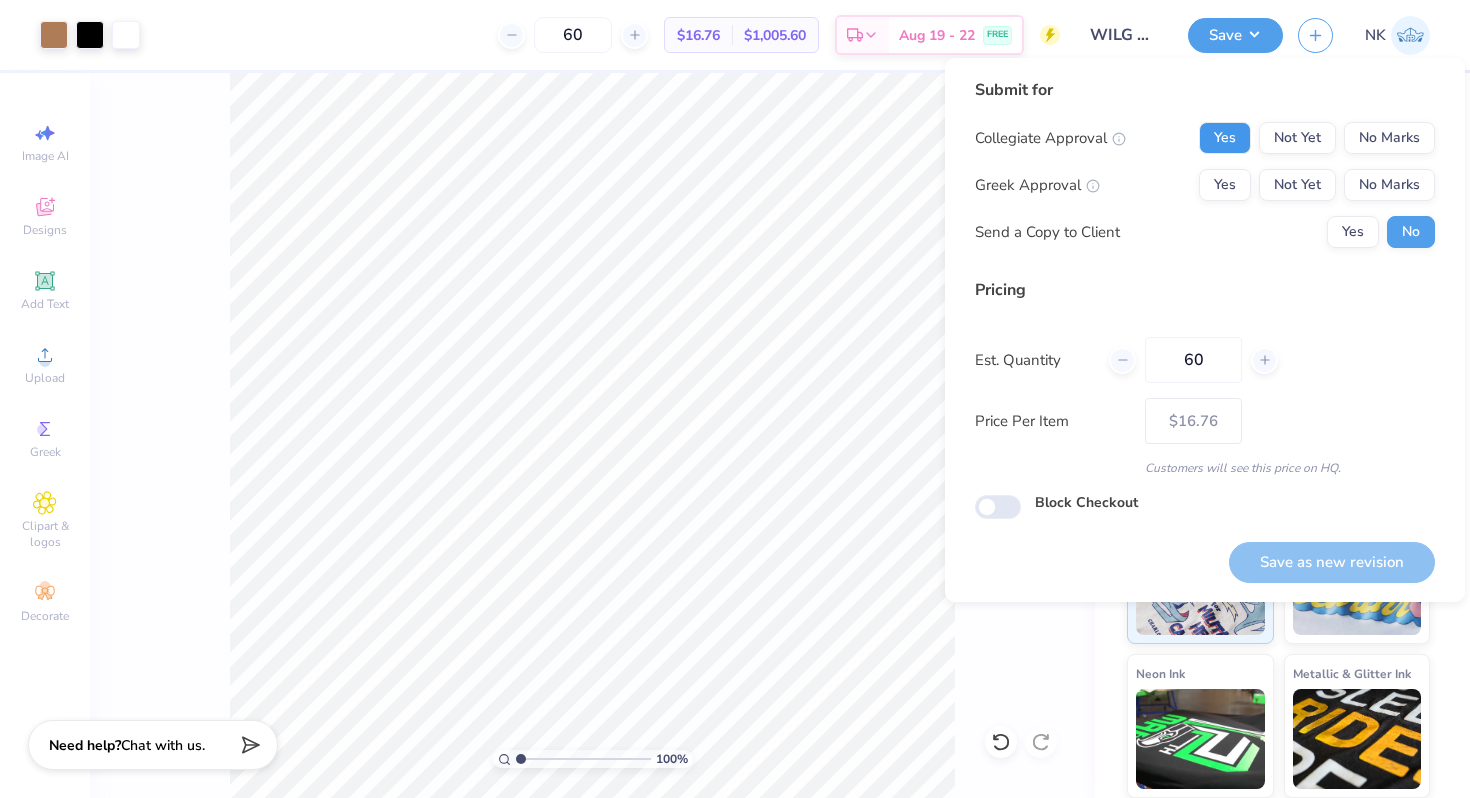 click on "Yes" at bounding box center [1225, 138] 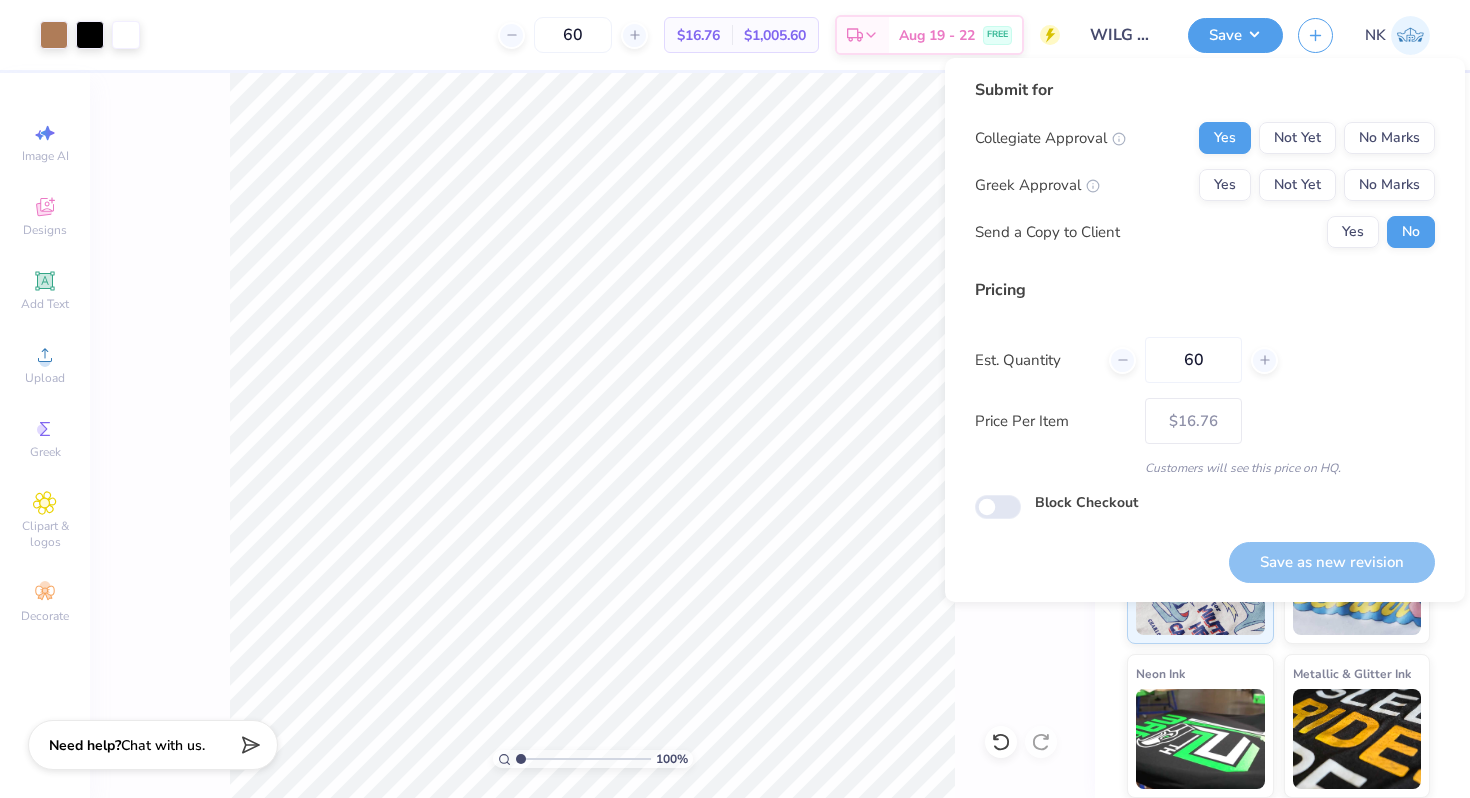 click on "Collegiate Approval Yes Not Yet No Marks Greek Approval Yes Not Yet No Marks Send a Copy to Client Yes No" at bounding box center [1205, 185] 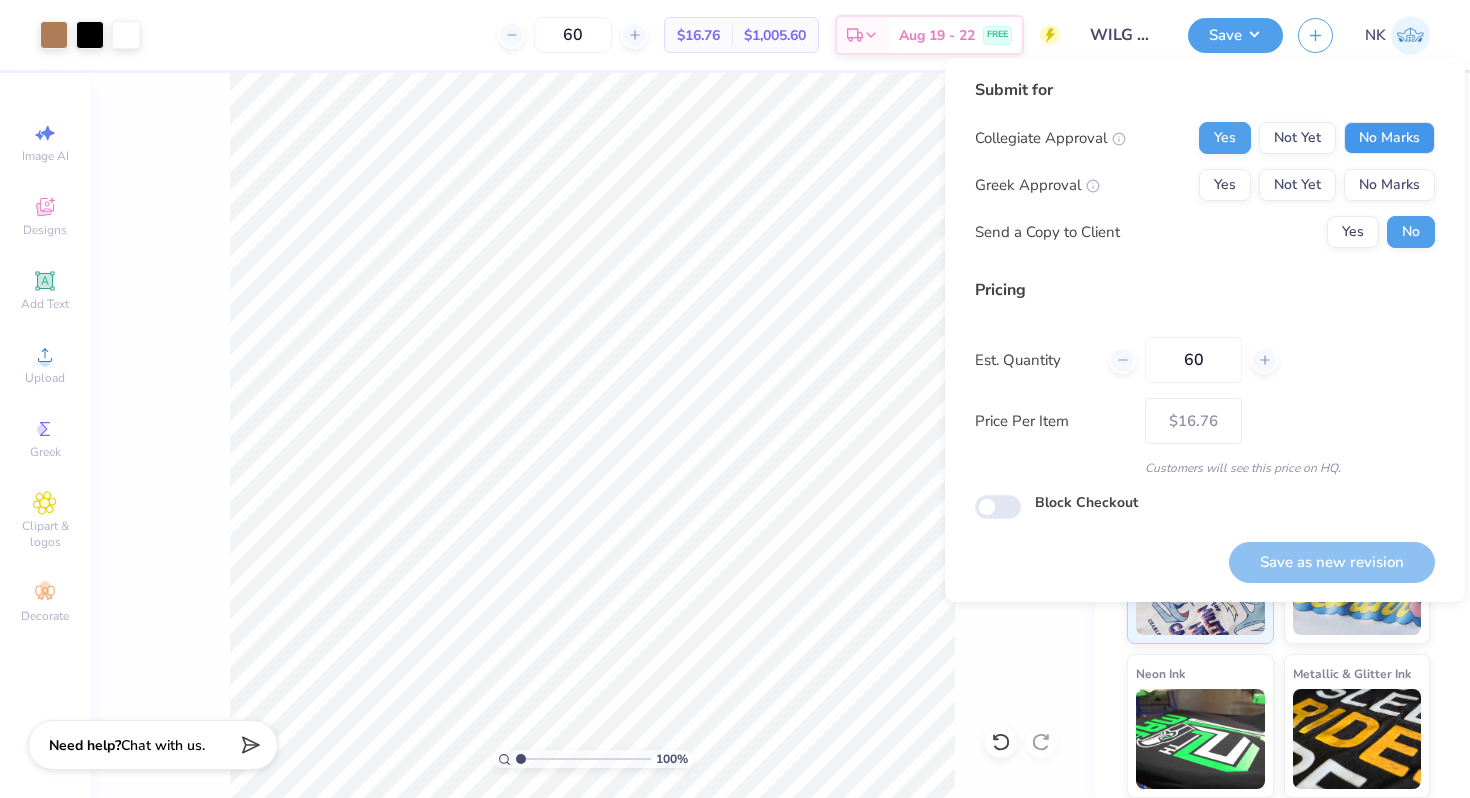 click on "No Marks" at bounding box center [1389, 138] 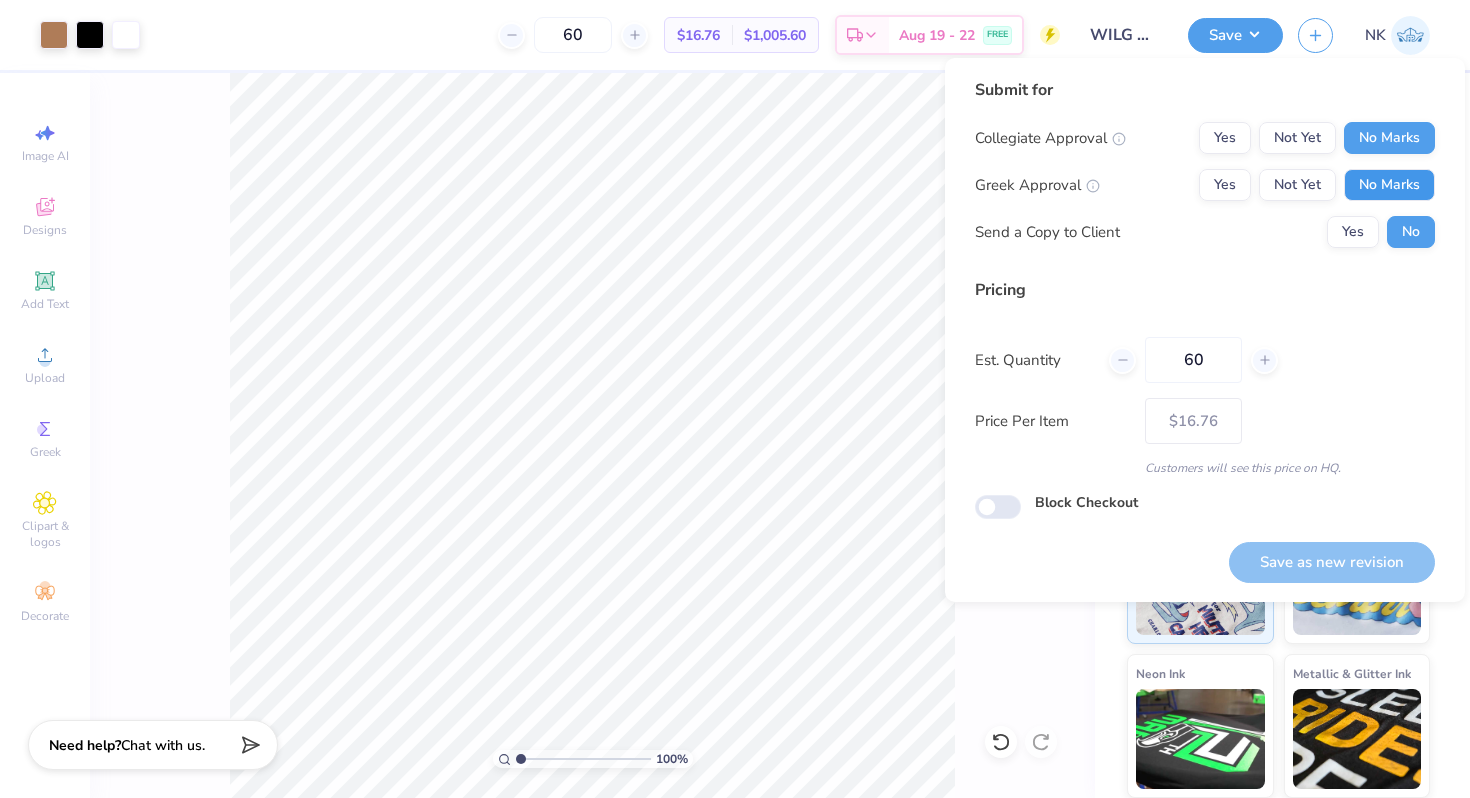 click on "No Marks" at bounding box center (1389, 185) 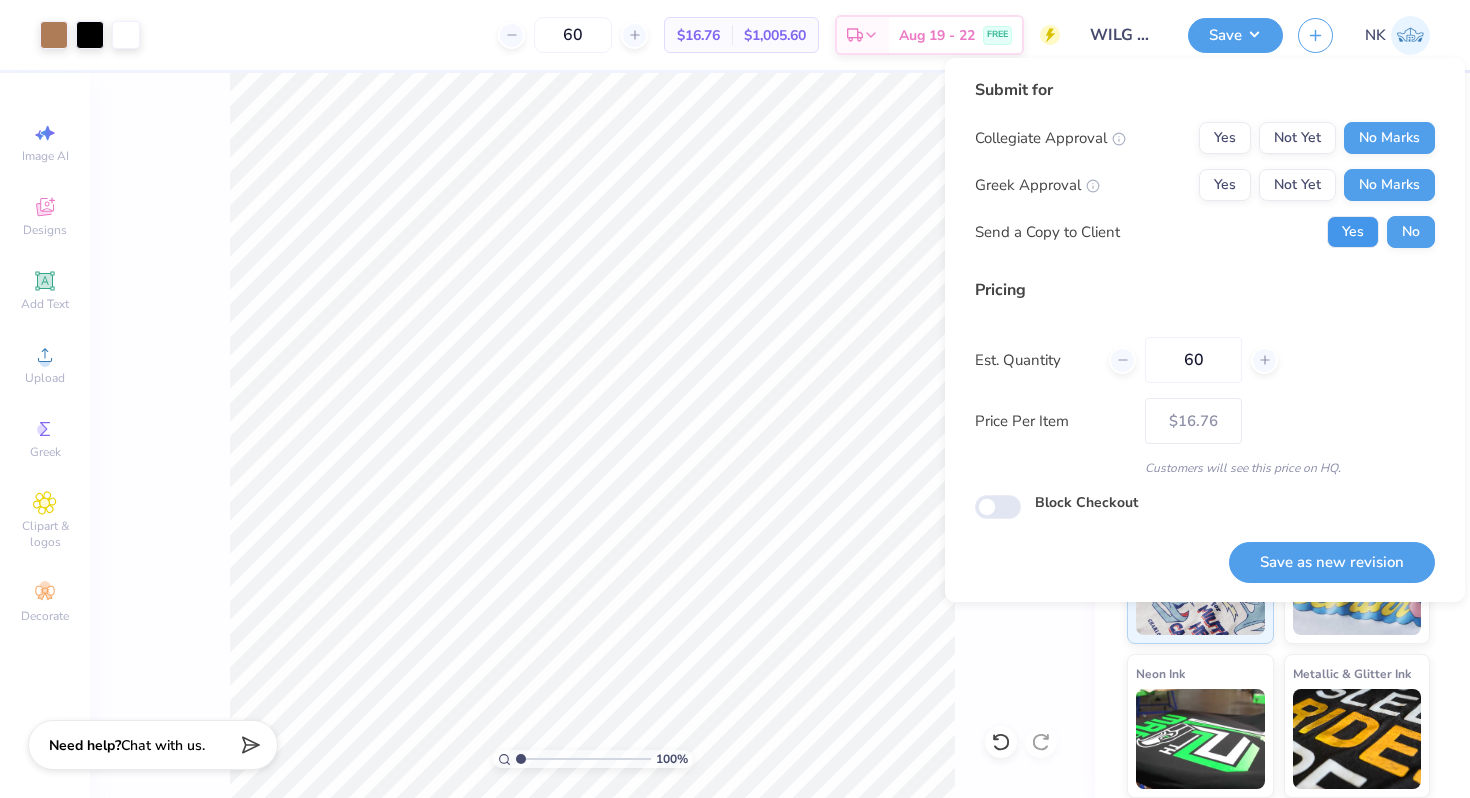 click on "Yes" at bounding box center [1353, 232] 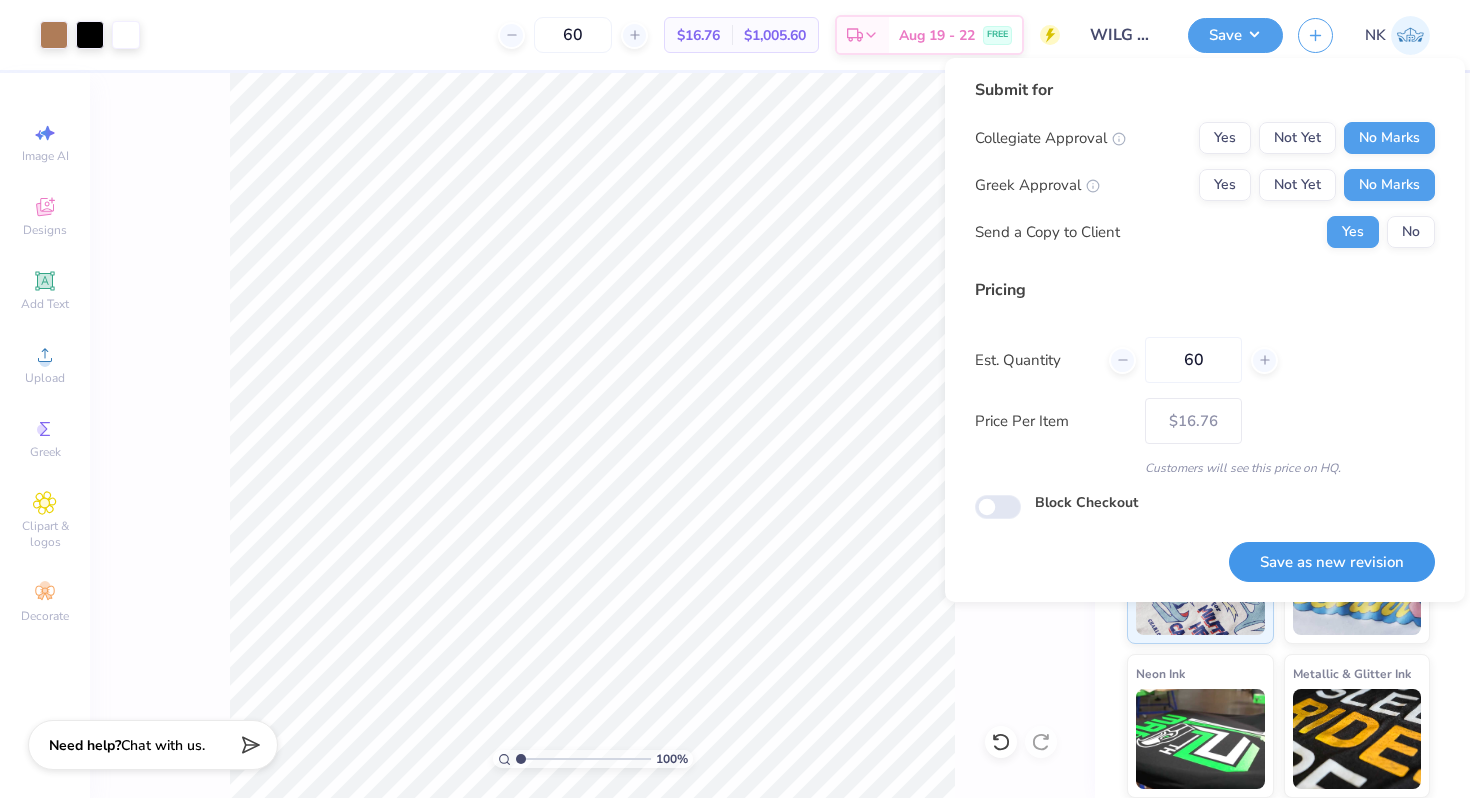 click on "Save as new revision" at bounding box center (1332, 562) 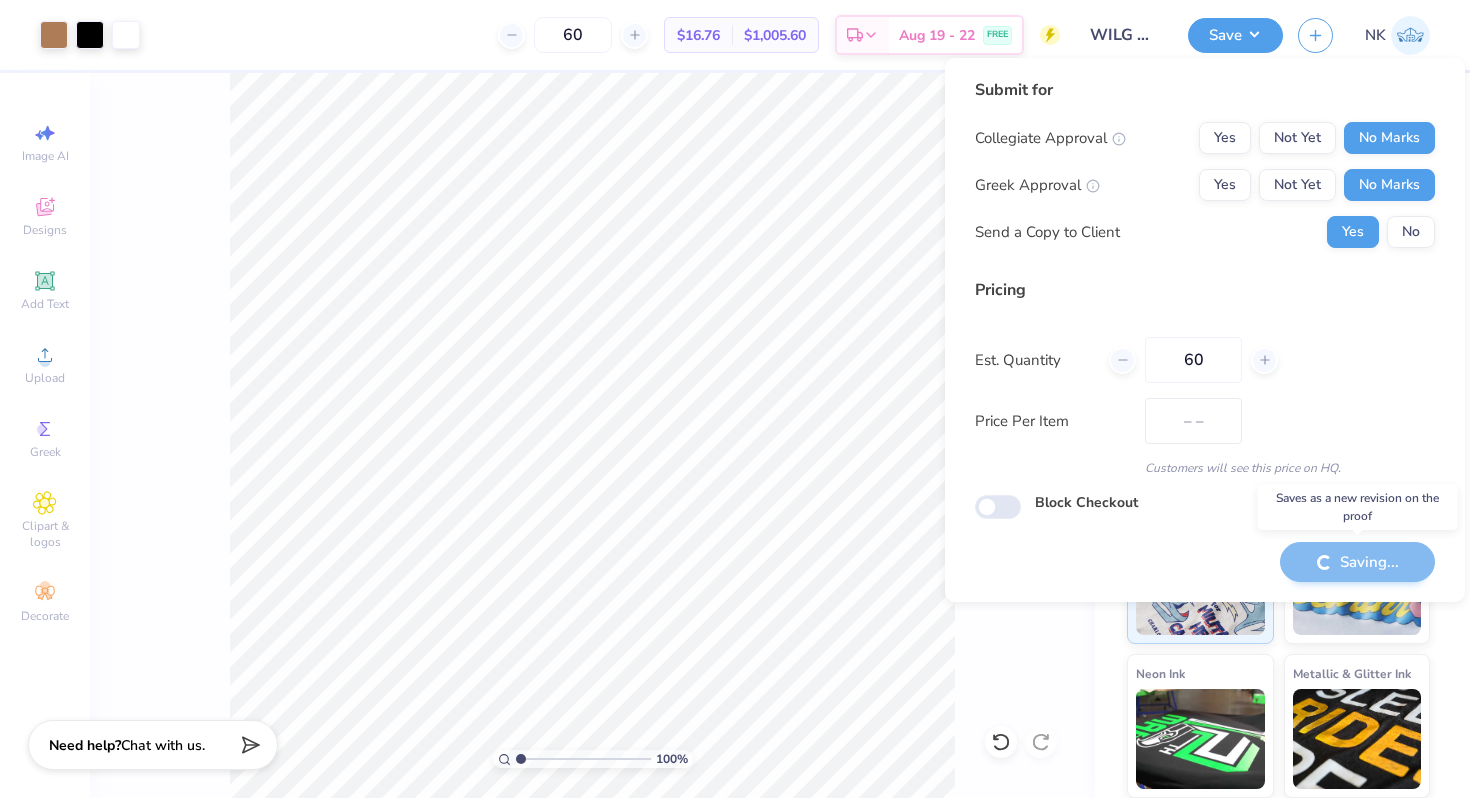 type on "$16.76" 